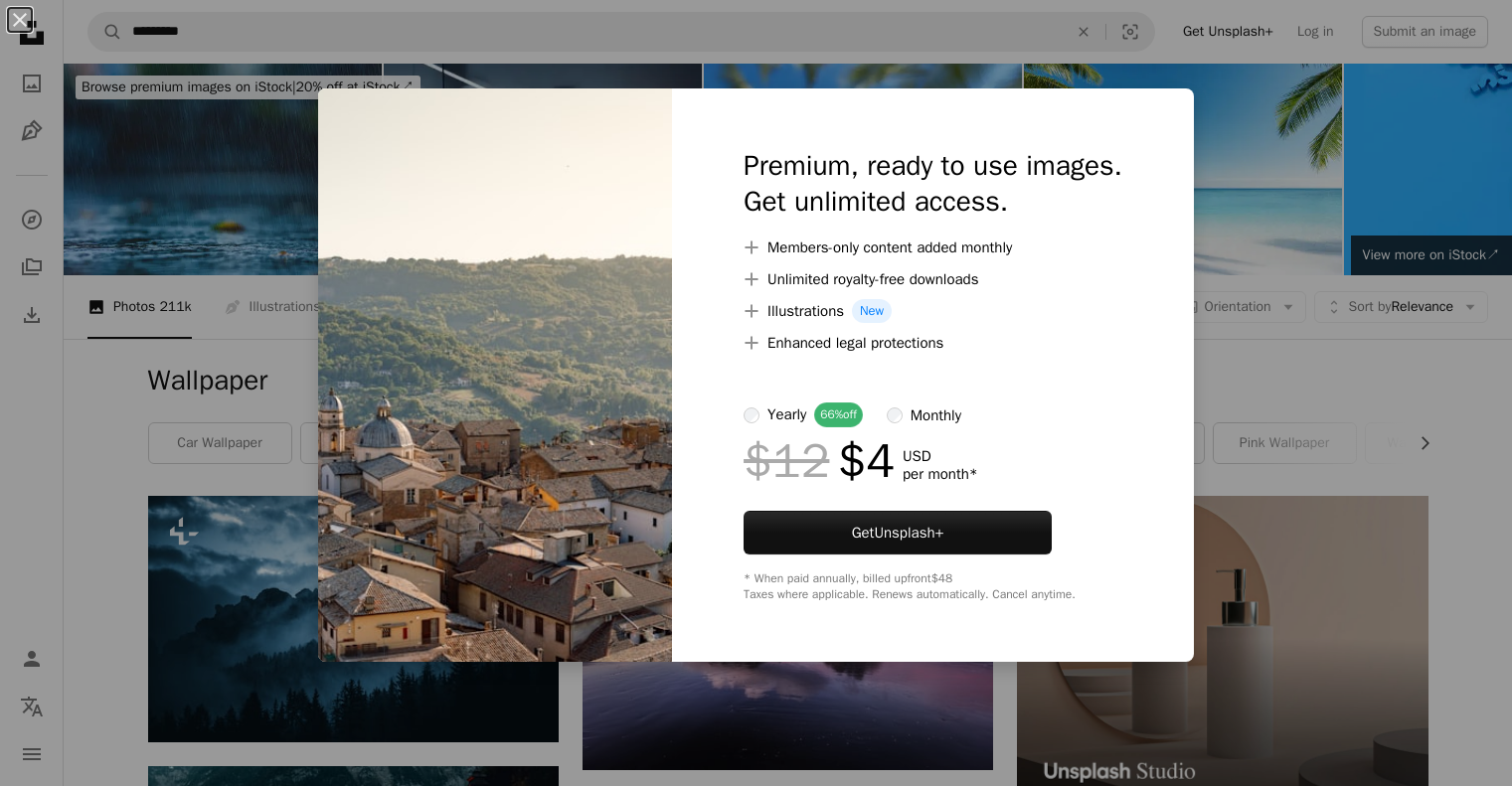 scroll, scrollTop: 5302, scrollLeft: 0, axis: vertical 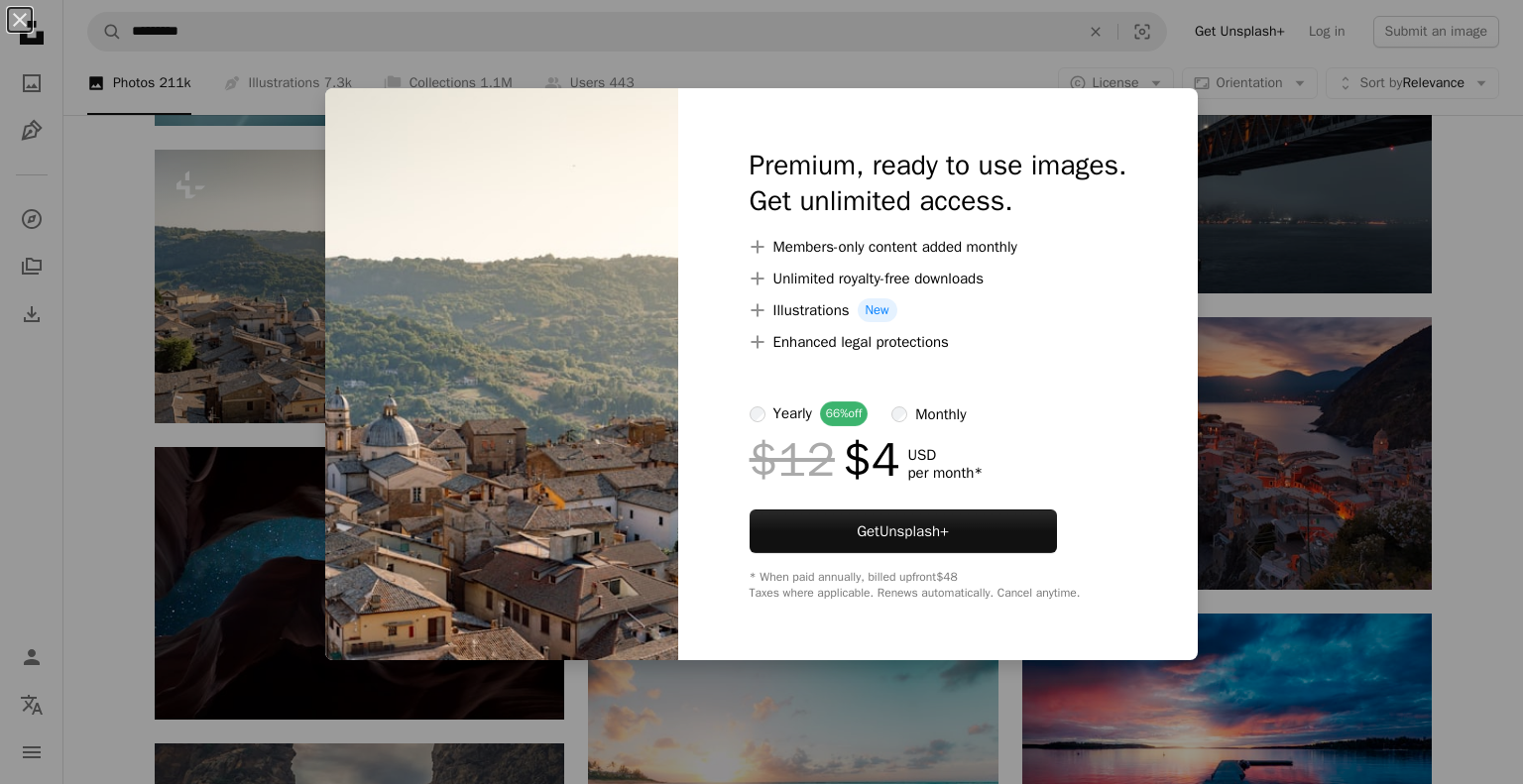 click on "An X shape Premium, ready to use images. Get unlimited access. A plus sign Members-only content added monthly A plus sign Unlimited royalty-free downloads A plus sign Illustrations  New A plus sign Enhanced legal protections yearly 66%  off monthly $12   $4 USD per month * Get  Unsplash+ * When paid annually, billed upfront  $48 Taxes where applicable. Renews automatically. Cancel anytime." at bounding box center (762, 392) 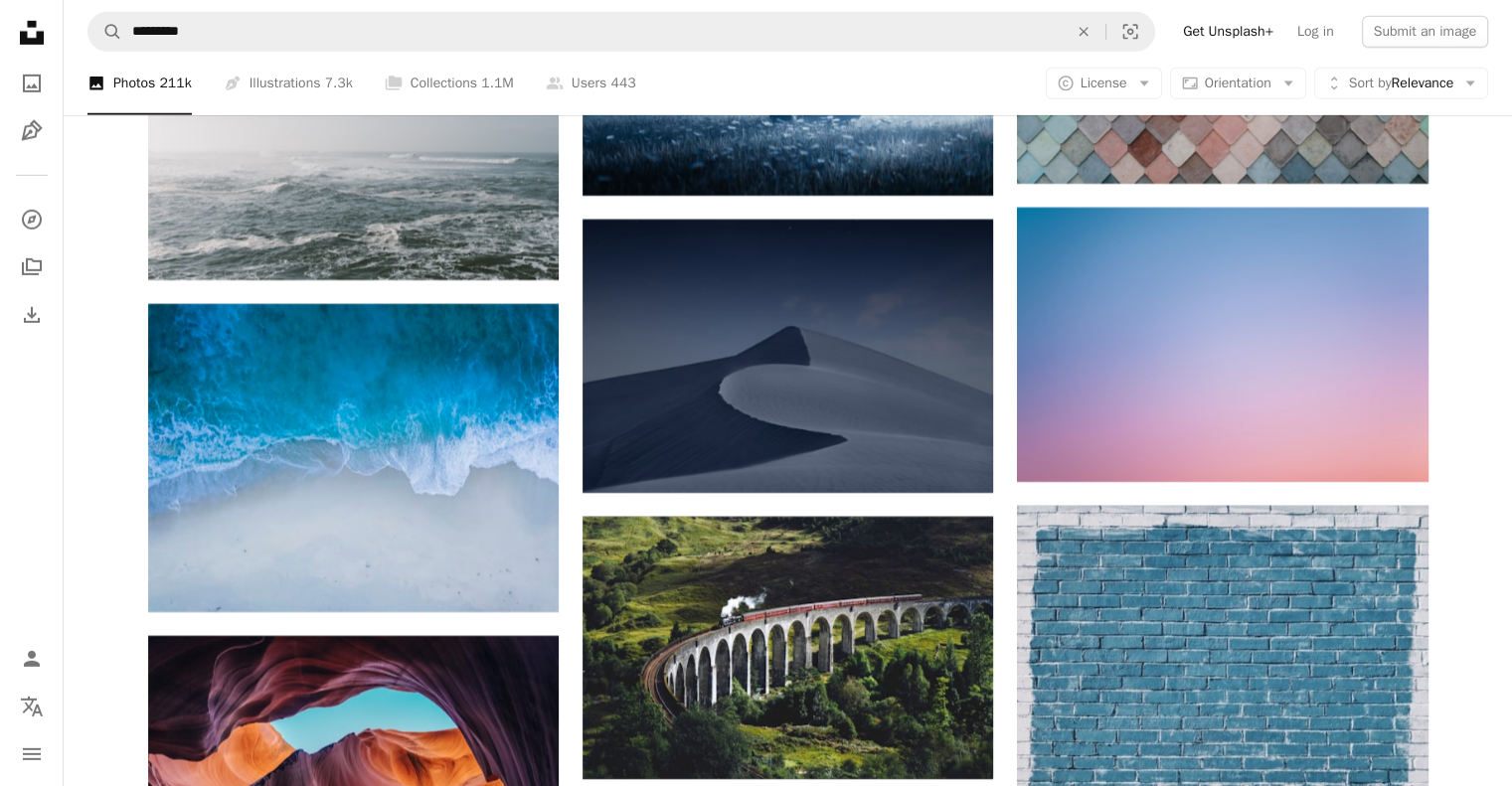 scroll, scrollTop: 6425, scrollLeft: 0, axis: vertical 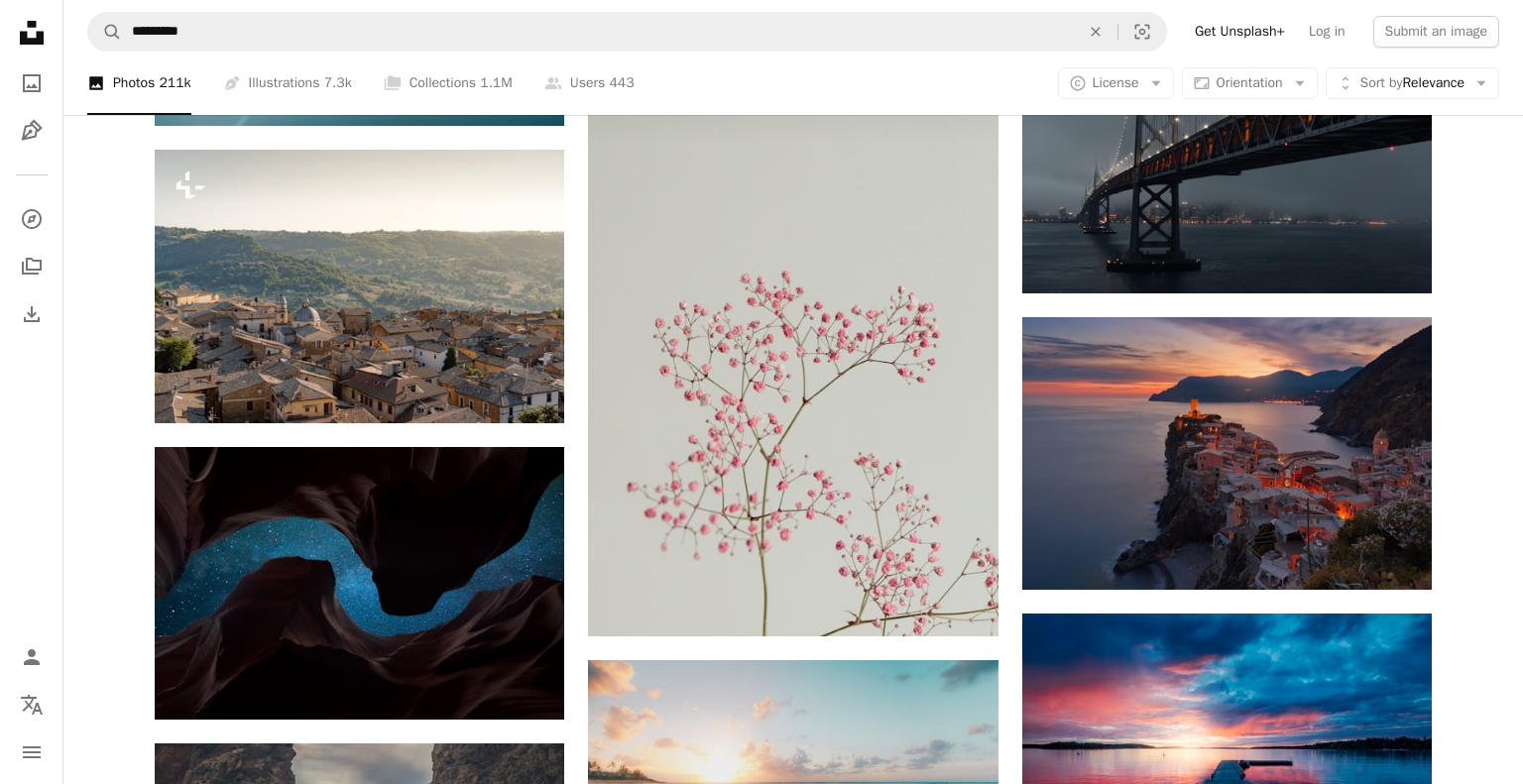 click on "An X shape Premium, ready to use images. Get unlimited access. A plus sign Members-only content added monthly A plus sign Unlimited royalty-free downloads A plus sign Illustrations  New A plus sign Enhanced legal protections yearly 66%  off monthly $12   $4 USD per month * Get  Unsplash+ * When paid annually, billed upfront  $48 Taxes where applicable. Renews automatically. Cancel anytime." at bounding box center [762, 5777] 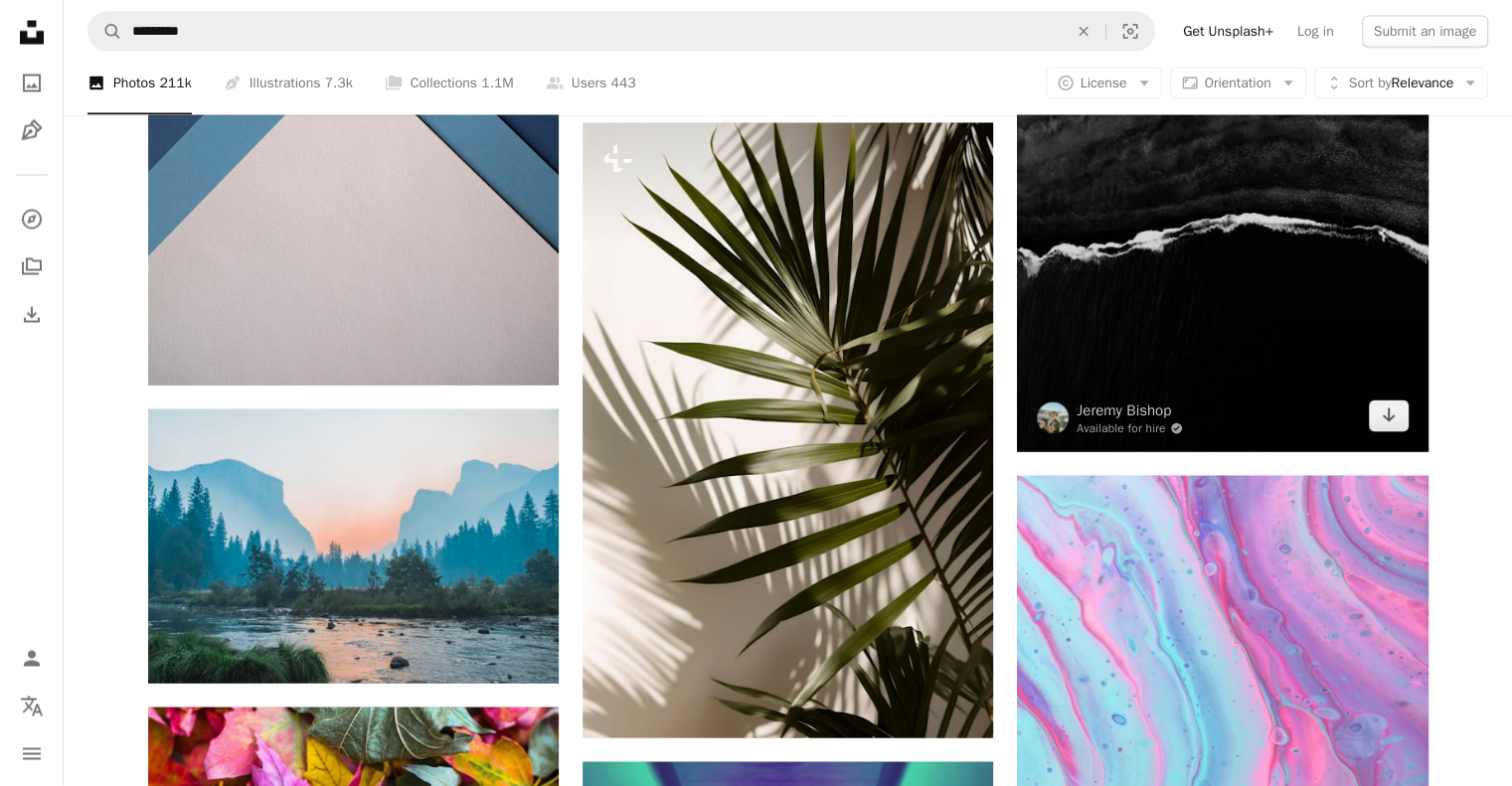 scroll, scrollTop: 11576, scrollLeft: 0, axis: vertical 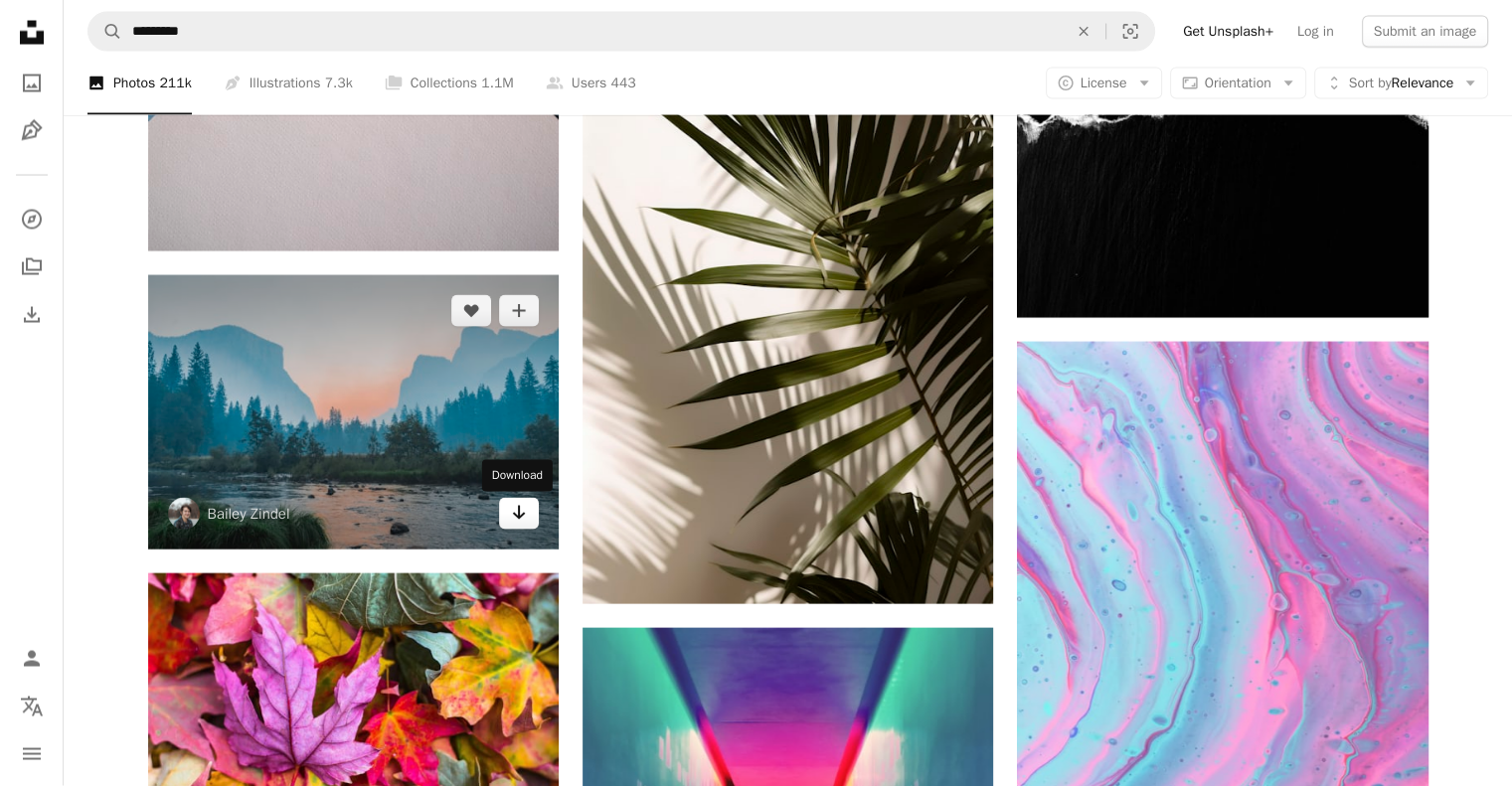 click on "Arrow pointing down" at bounding box center [519, 514] 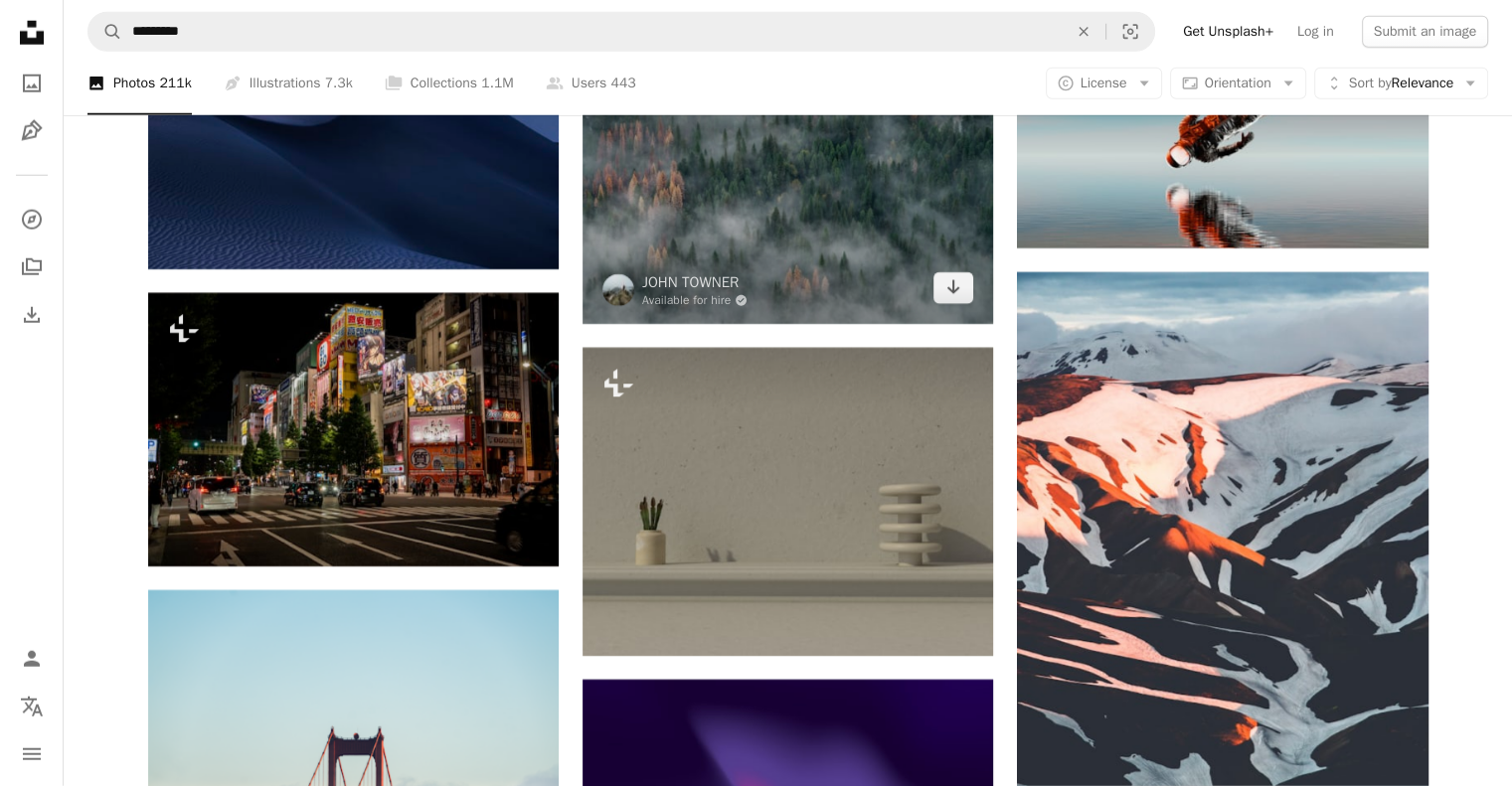scroll, scrollTop: 13160, scrollLeft: 0, axis: vertical 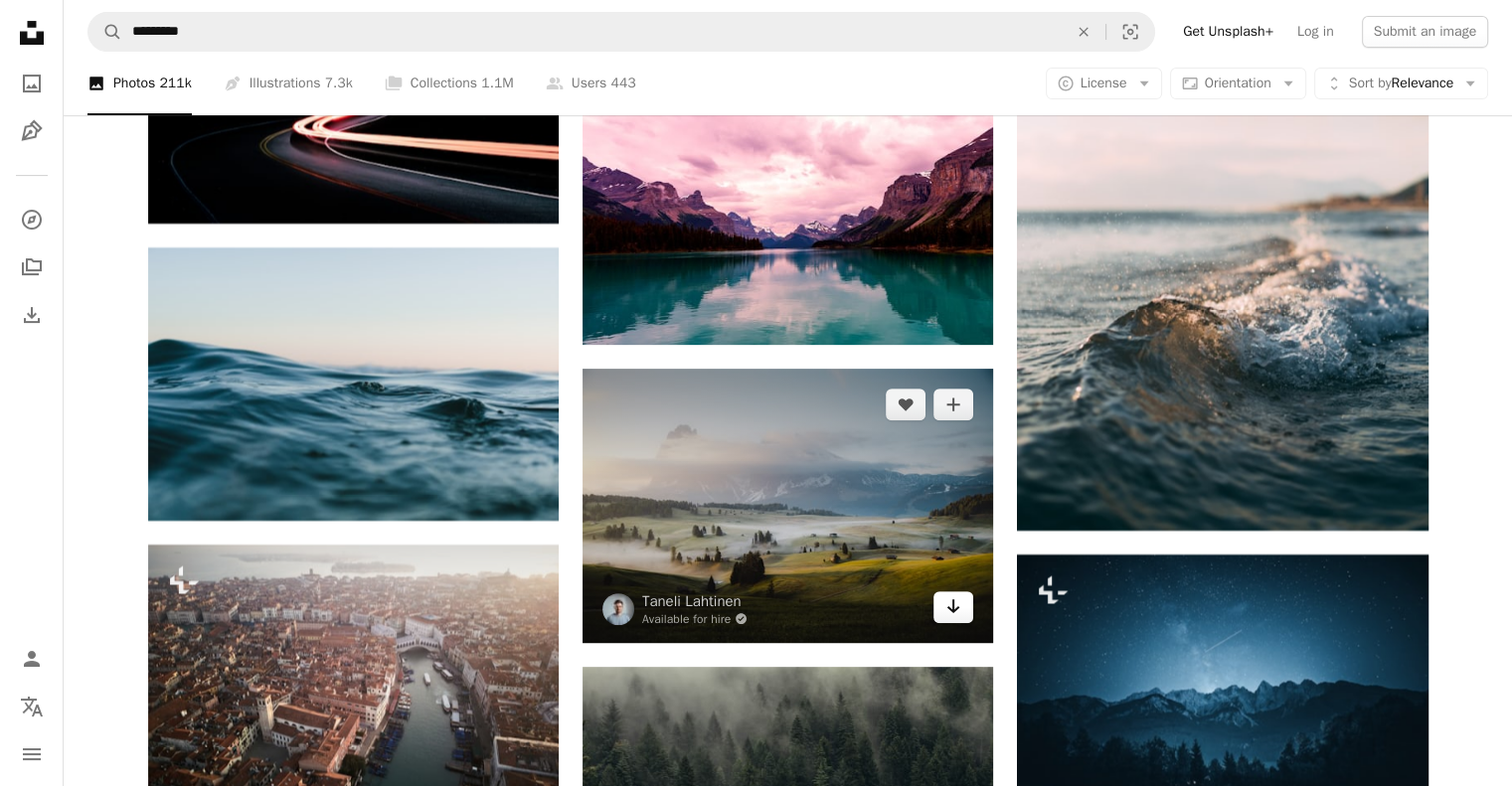 click on "Arrow pointing down" 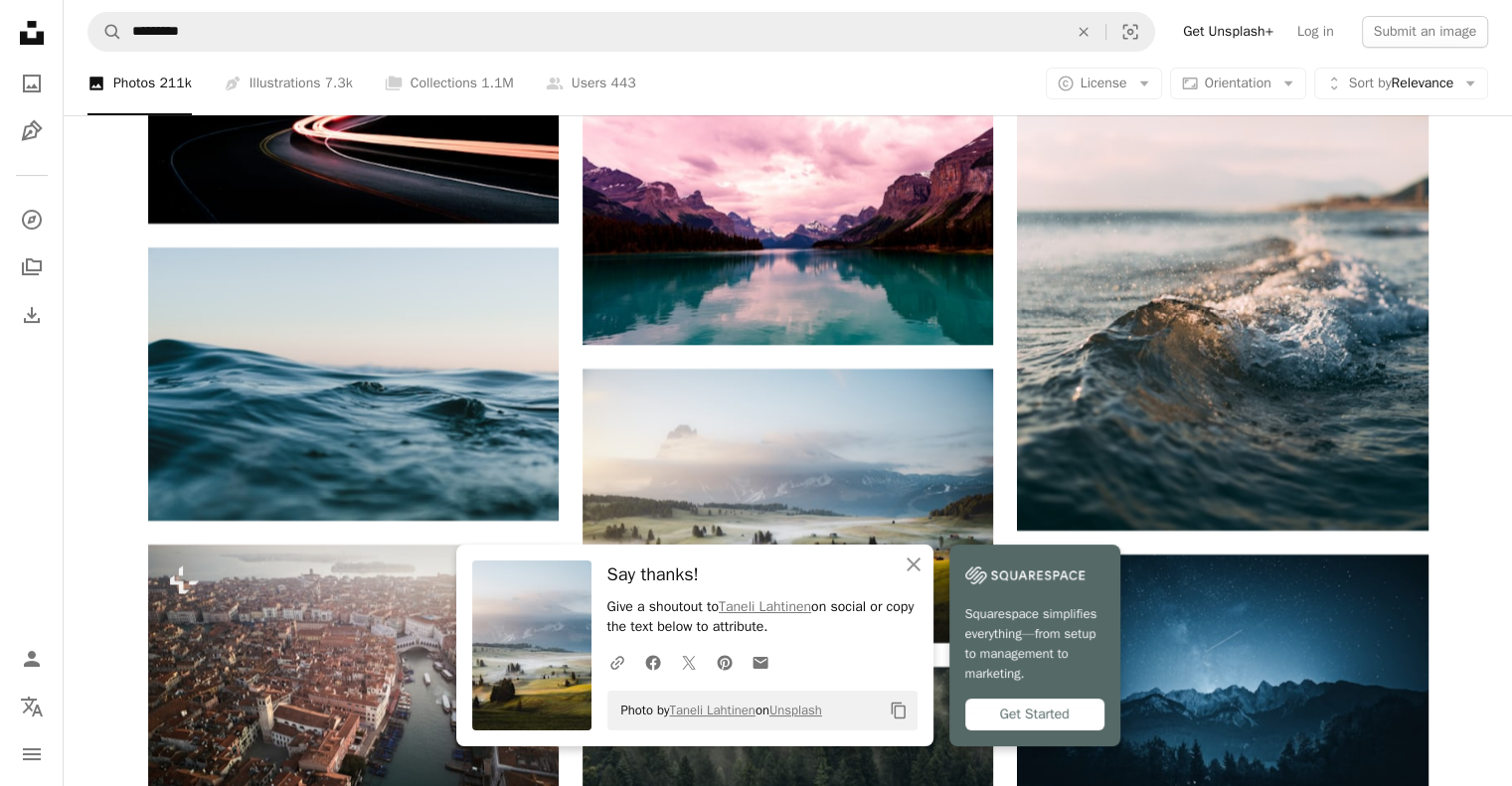 click on "Plus sign for Unsplash+ A heart A plus sign [FIRST] [LAST] For Unsplash+ A lock Download A heart A plus sign [FIRST] Arrow pointing down A heart A plus sign [FIRST] [LAST] For Unsplash+ A lock Download A heart A plus sign [FIRST] [LAST] Arrow pointing down A heart A plus sign [FIRST] [LAST] Available for hire A checkmark inside of a circle Arrow pointing down Plus sign for Unsplash+ A heart A plus sign [FIRST] [LAST] For Unsplash+ A lock Download A heart A plus sign [FIRST] [LAST] Available for hire A checkmark inside of a circle Arrow pointing down A heart A plus sign [FIRST] [LAST] Available for hire A checkmark inside of a circle Arrow pointing down A heart A plus sign [FIRST] [LAST] Arrow pointing down –– ––– ––– – –– ––– – ––– –– –– –––– –– A new kind of advertising for the internet. Learn More A heart For" at bounding box center [787, -5106] 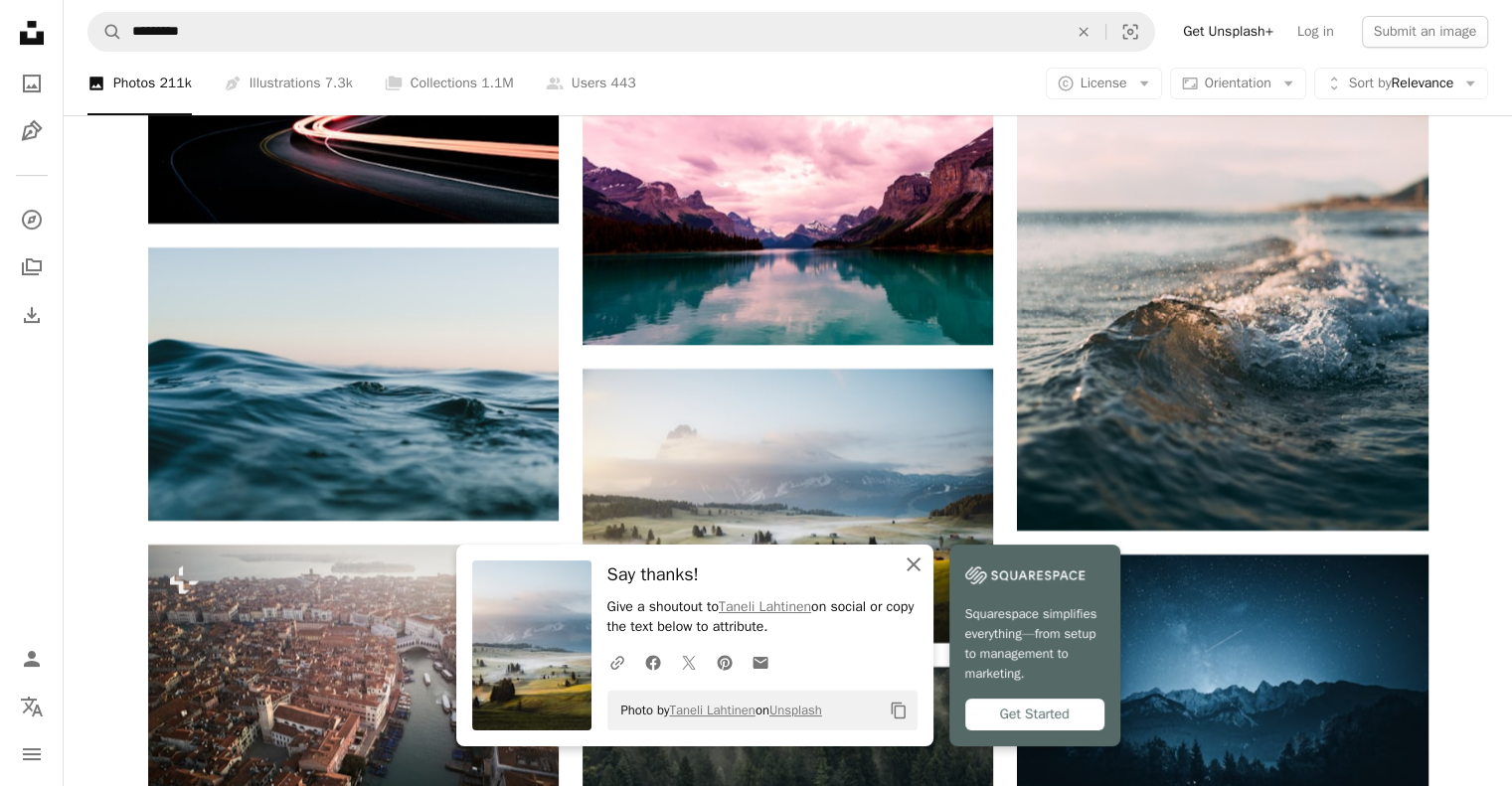 click on "An X shape" 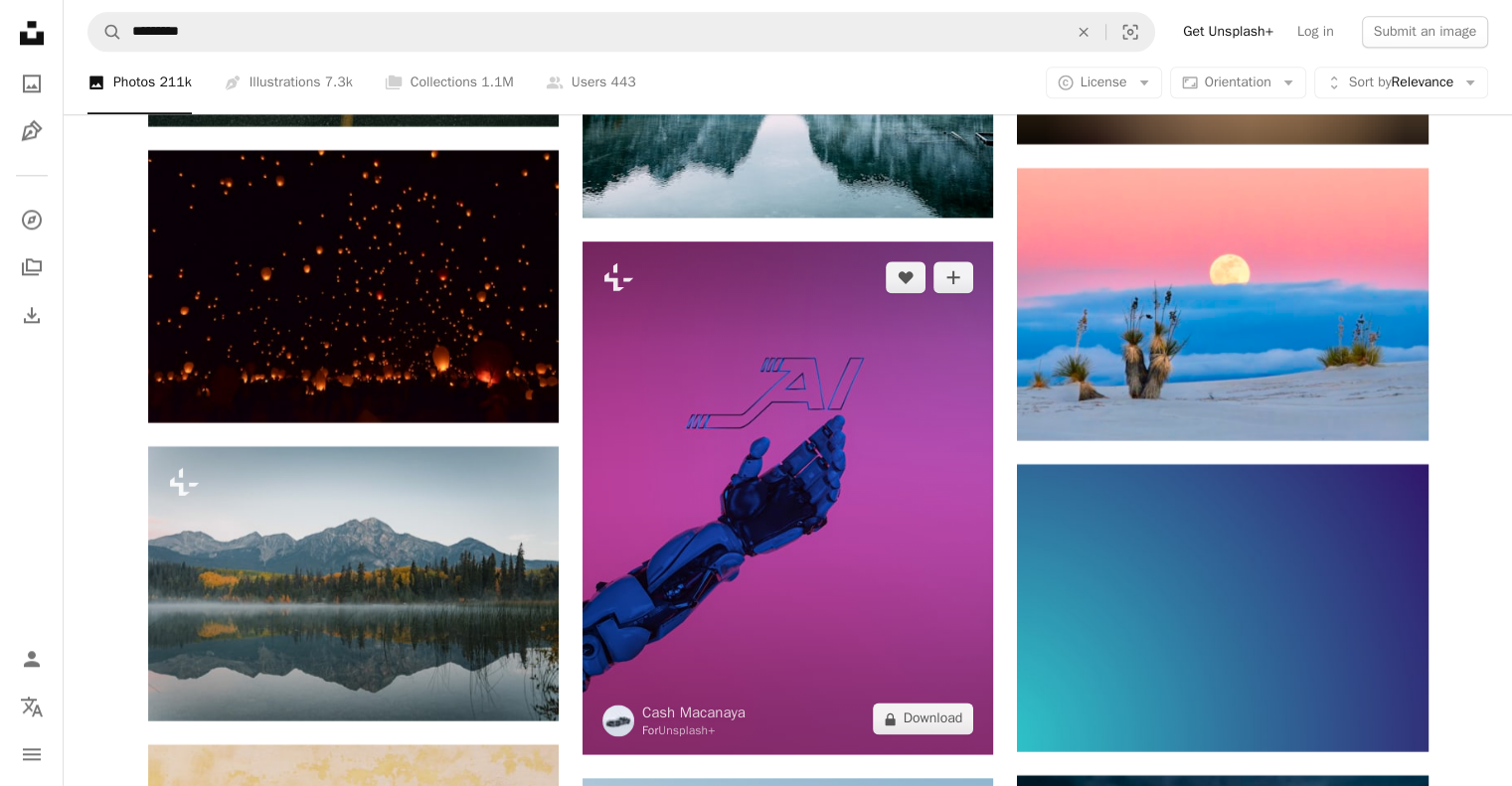 scroll, scrollTop: 17427, scrollLeft: 0, axis: vertical 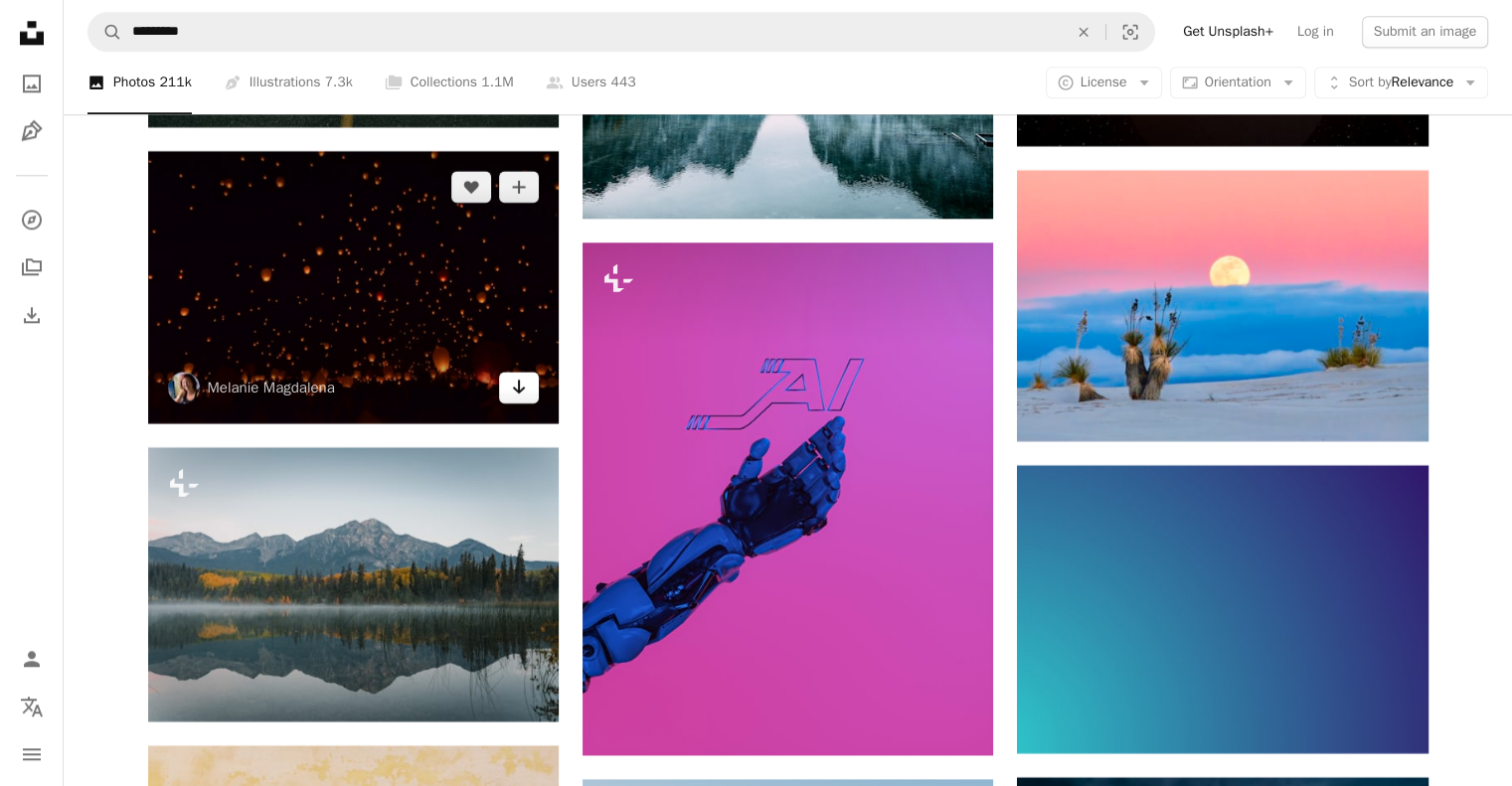 click on "Arrow pointing down" 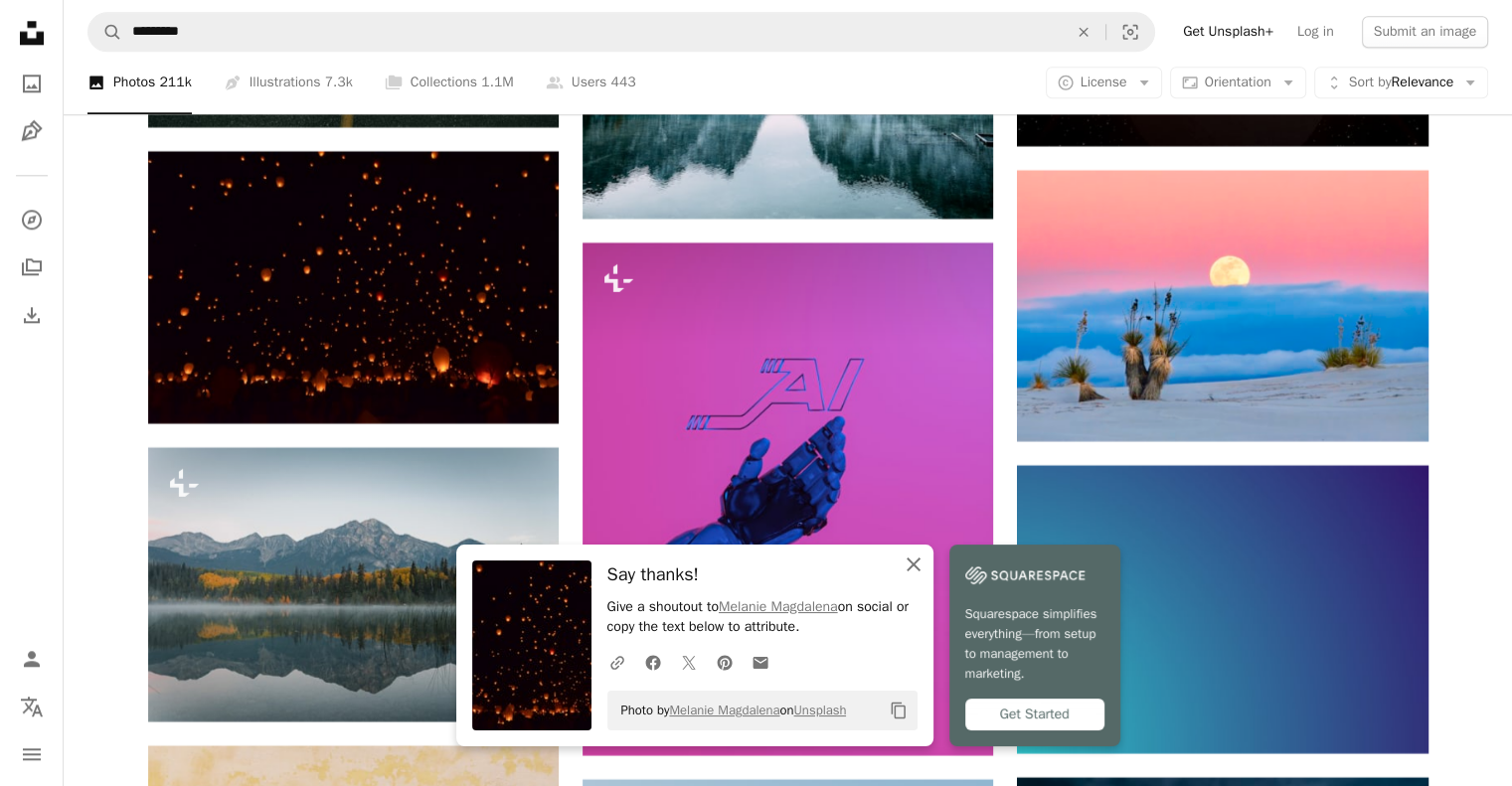 click 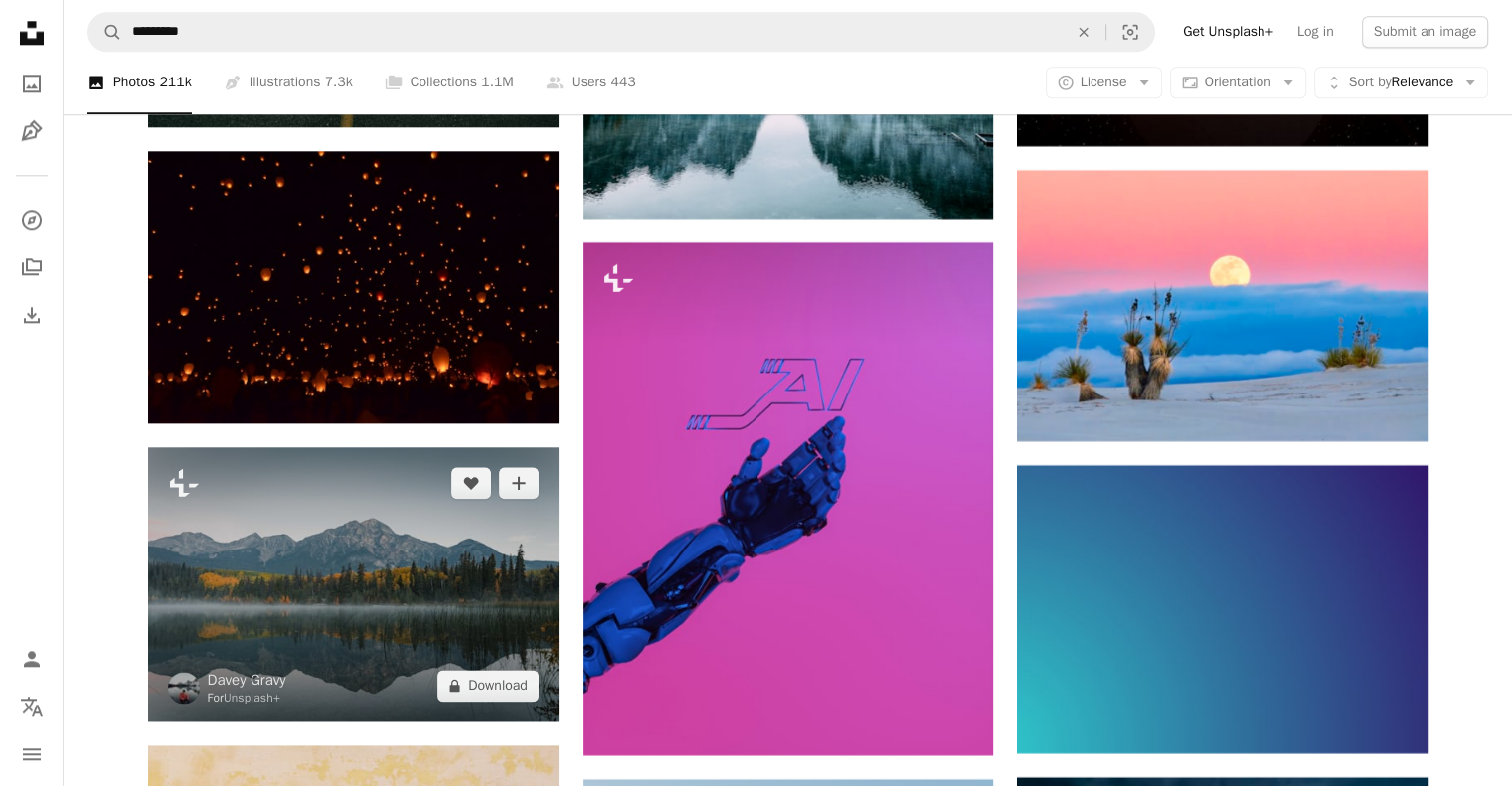 click at bounding box center (353, 584) 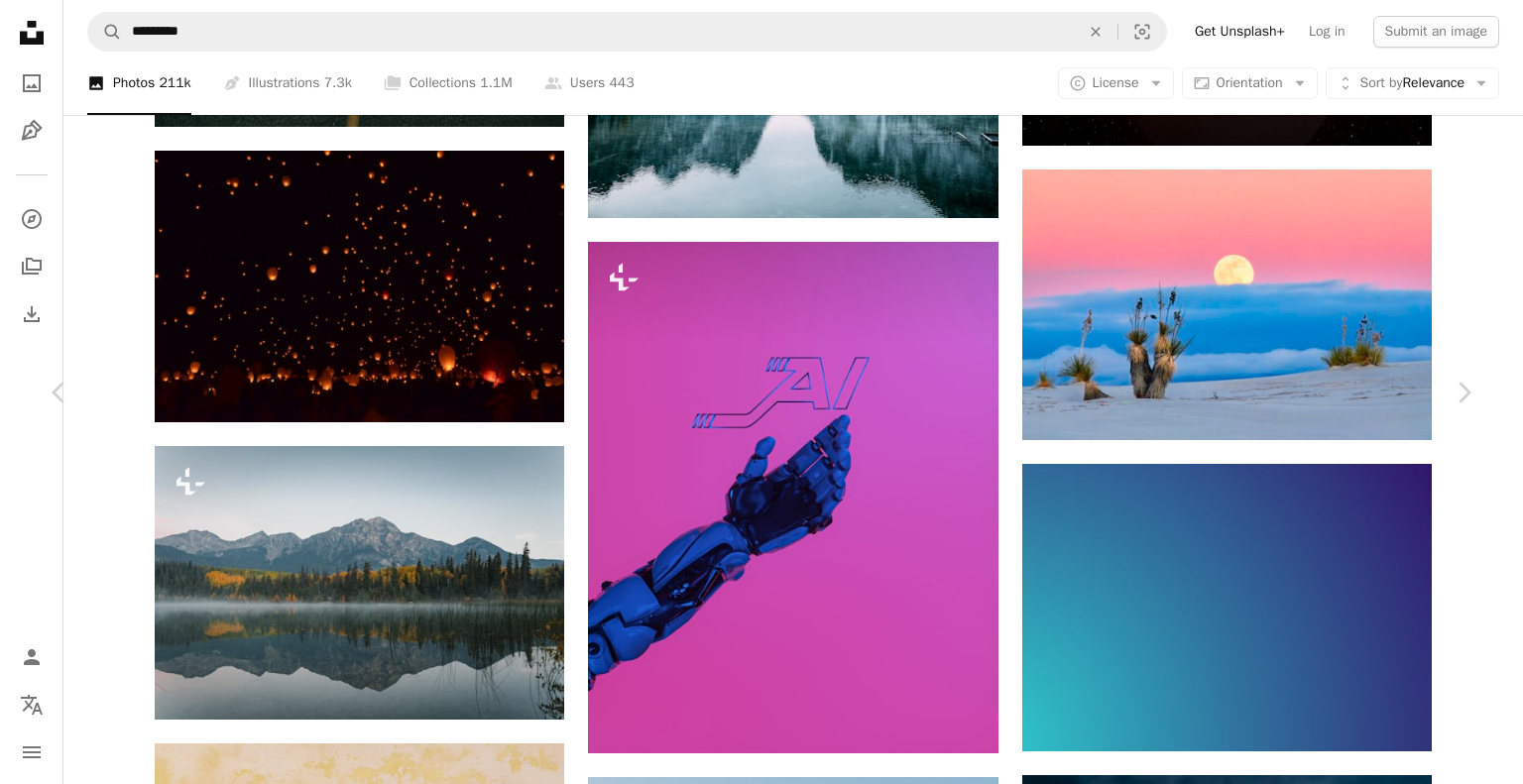 click on "An X shape Chevron left Chevron right [FIRST] [LAST] For Unsplash+ A heart A plus sign A lock Download Zoom in A forward-right arrow Share More Actions Calendar outlined Published on January 9, 2023 Safety Licensed under the Unsplash+ License wallpaper background phone wallpaper trees abstract background canada lake phone background wallpapers reflection backgrounds mountain range alberta screen saver lock screen home screen Creative Commons images From this series Chevron right Plus sign for Unsplash+ Plus sign for Unsplash+ Plus sign for Unsplash+ Plus sign for Unsplash+ Plus sign for Unsplash+ Plus sign for Unsplash+ Plus sign for Unsplash+ Plus sign for Unsplash+ Plus sign for Unsplash+ Related images Plus sign for Unsplash+ A heart A plus sign [FIRST] [LAST] For Unsplash+ A lock Download Plus sign for Unsplash+ A heart A plus sign [FIRST] [LAST] For Unsplash+ A lock Download Plus sign for Unsplash+ A heart A plus sign [FIRST] [LAST] For Unsplash+ A lock Download Plus sign for Unsplash+ A heart A plus sign For" at bounding box center (762, 3777) 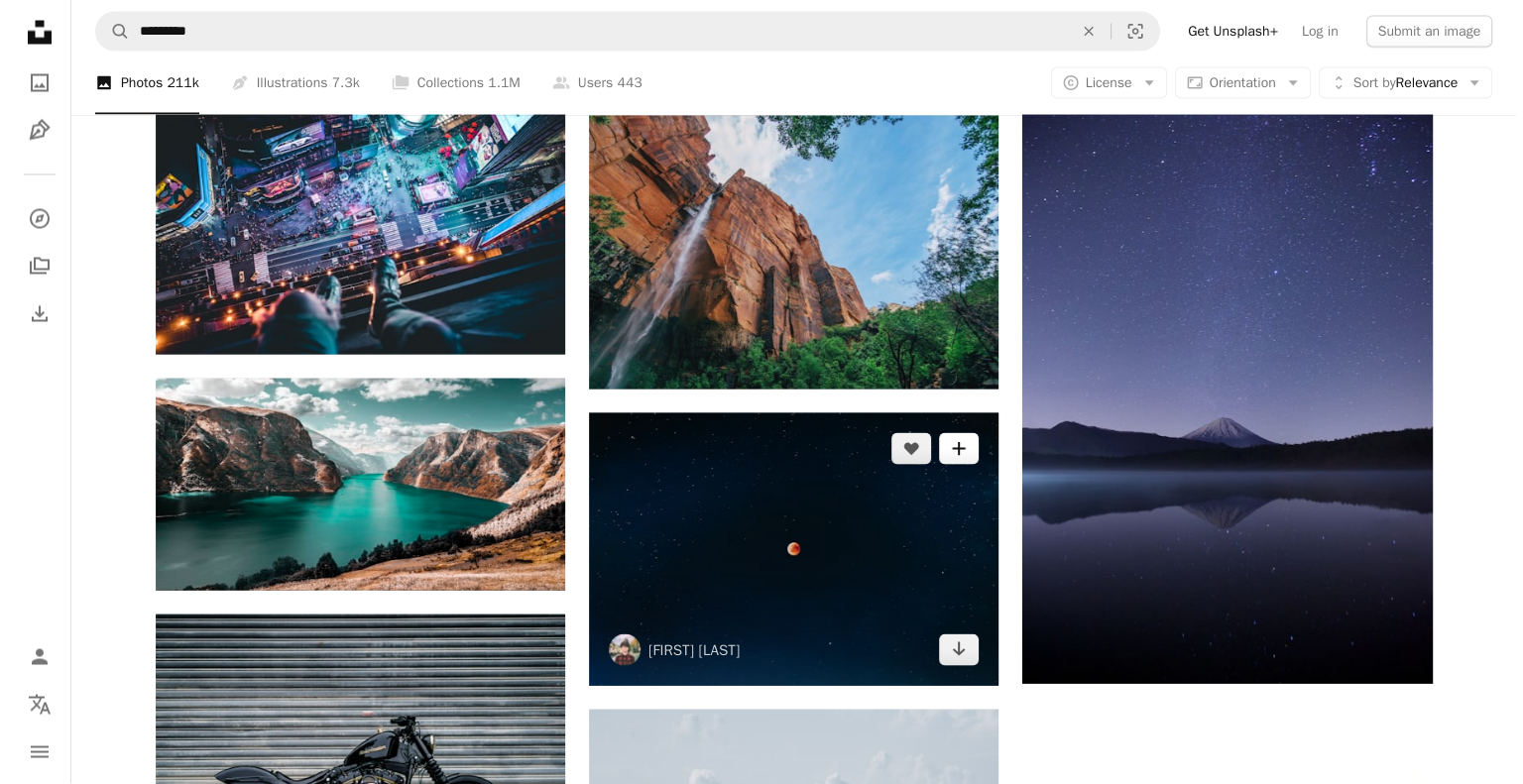 scroll, scrollTop: 18981, scrollLeft: 0, axis: vertical 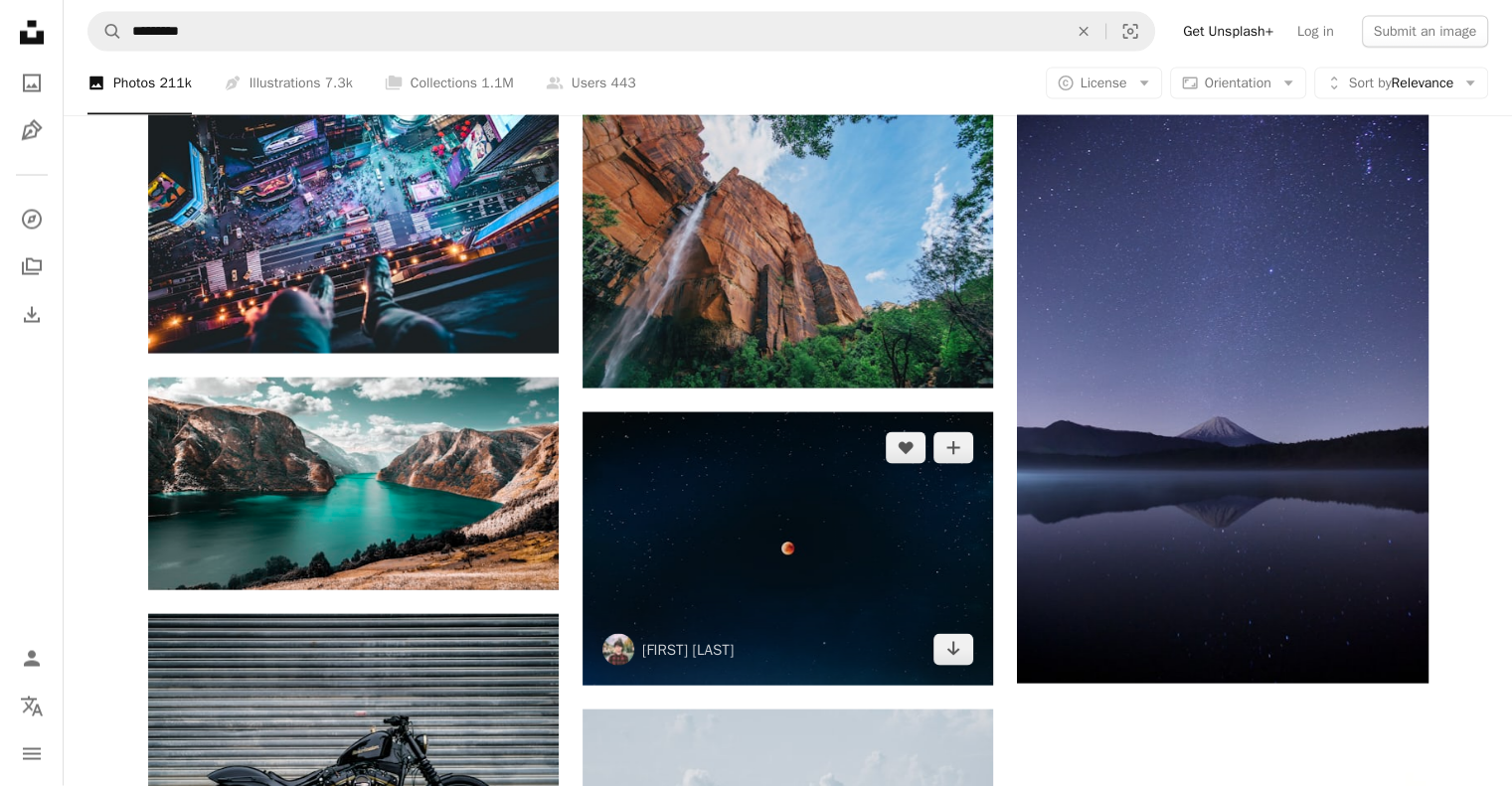 click at bounding box center (787, 549) 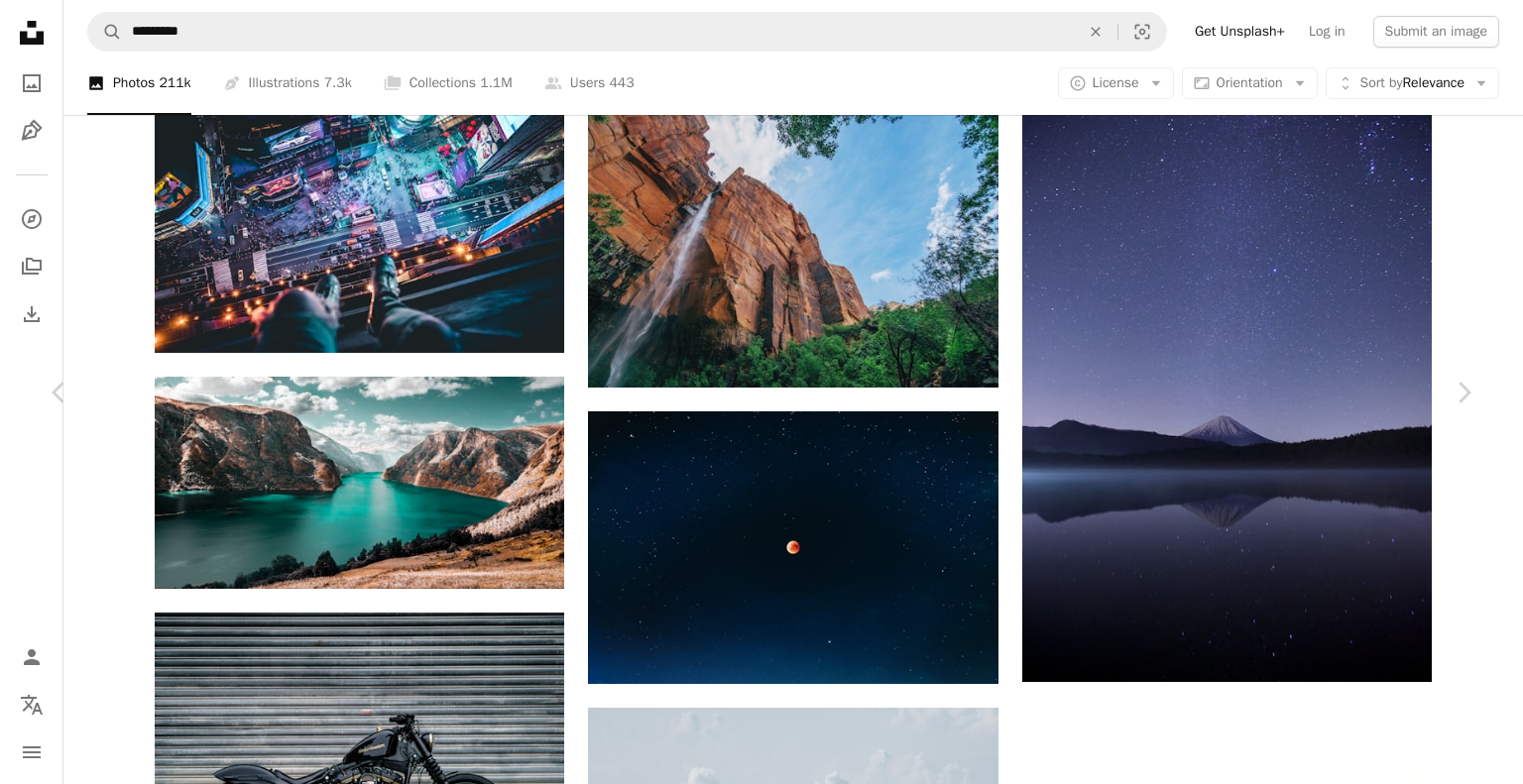 scroll, scrollTop: 2026, scrollLeft: 0, axis: vertical 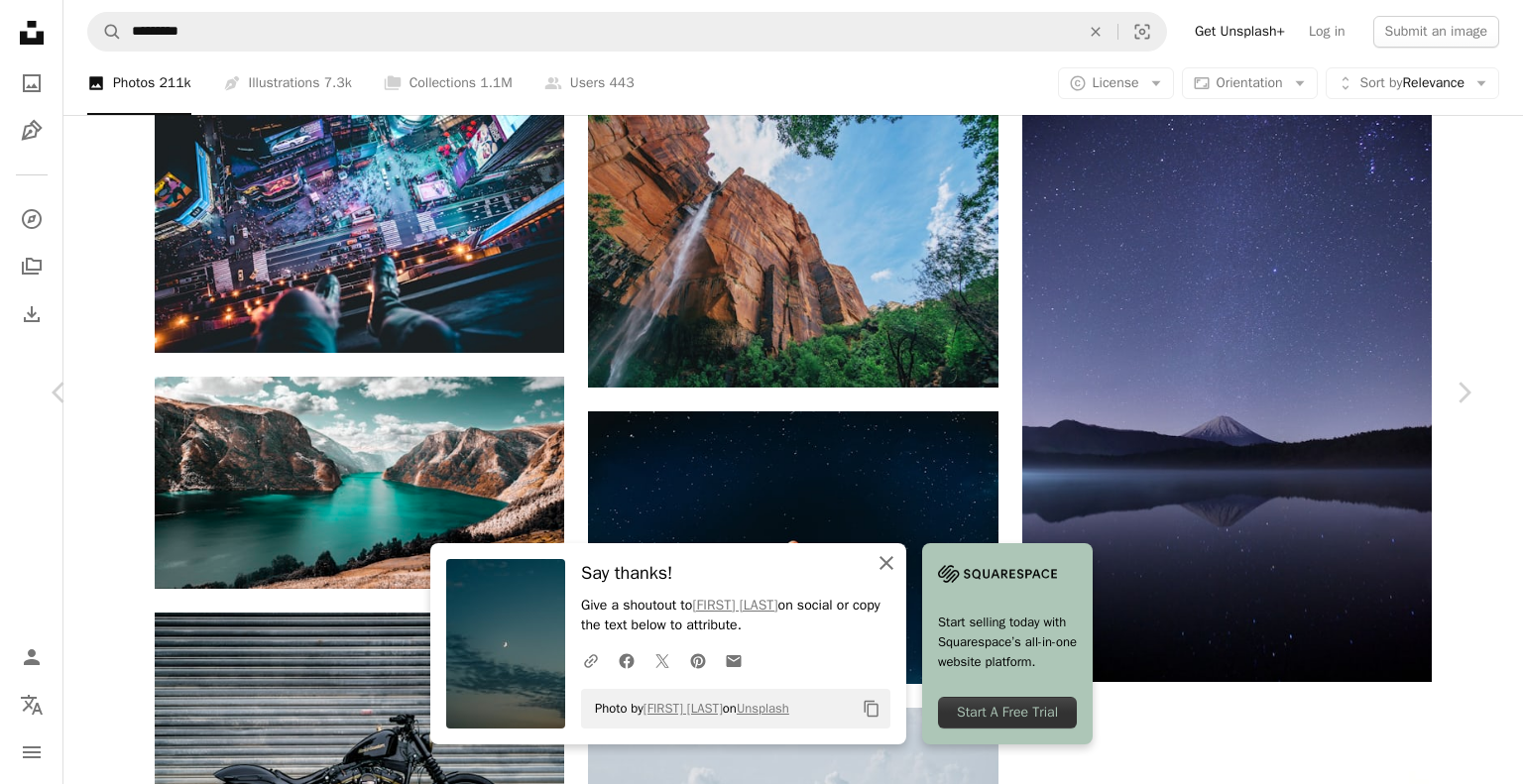 click on "An X shape" 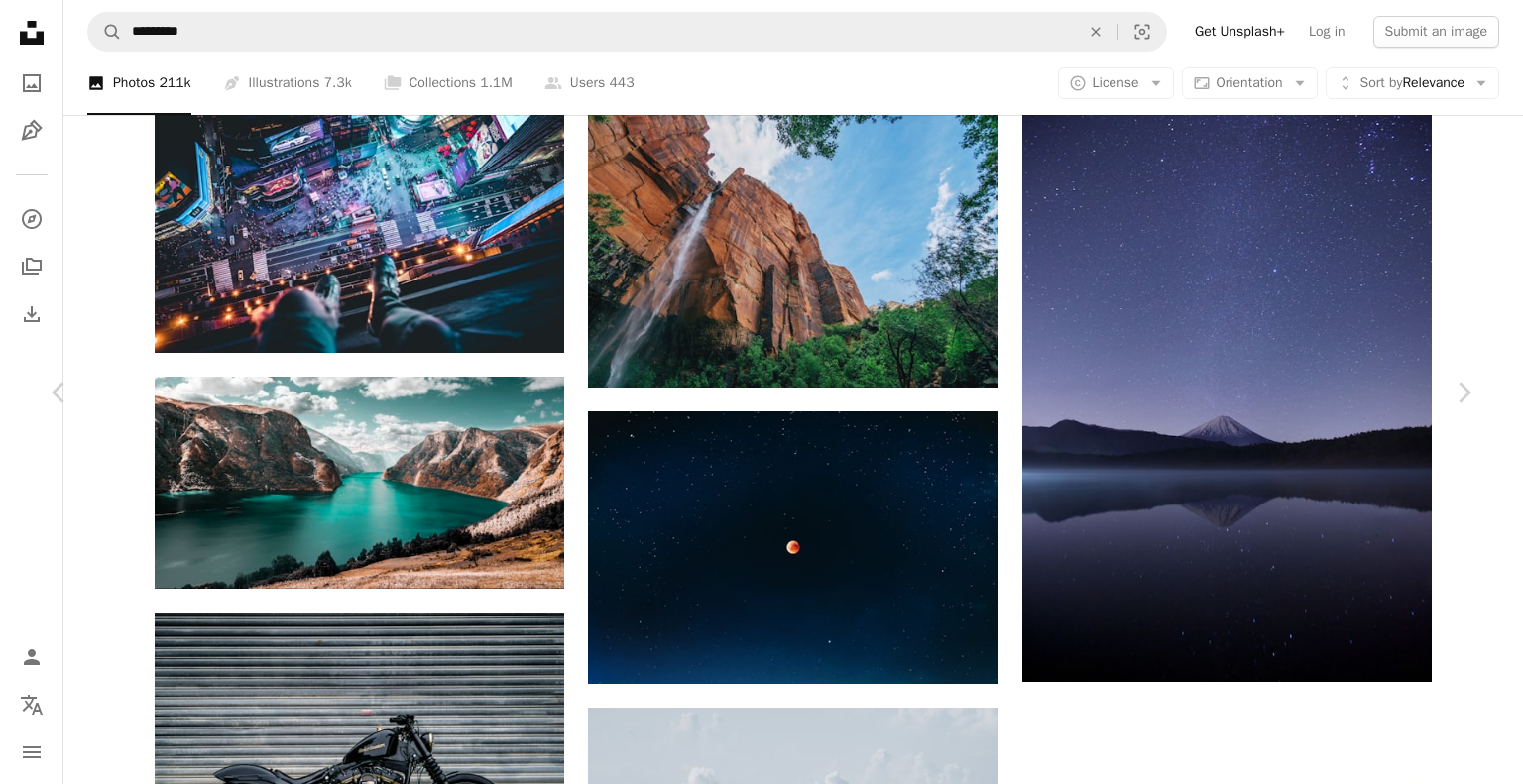 click on "481,828" at bounding box center (762, 4379) 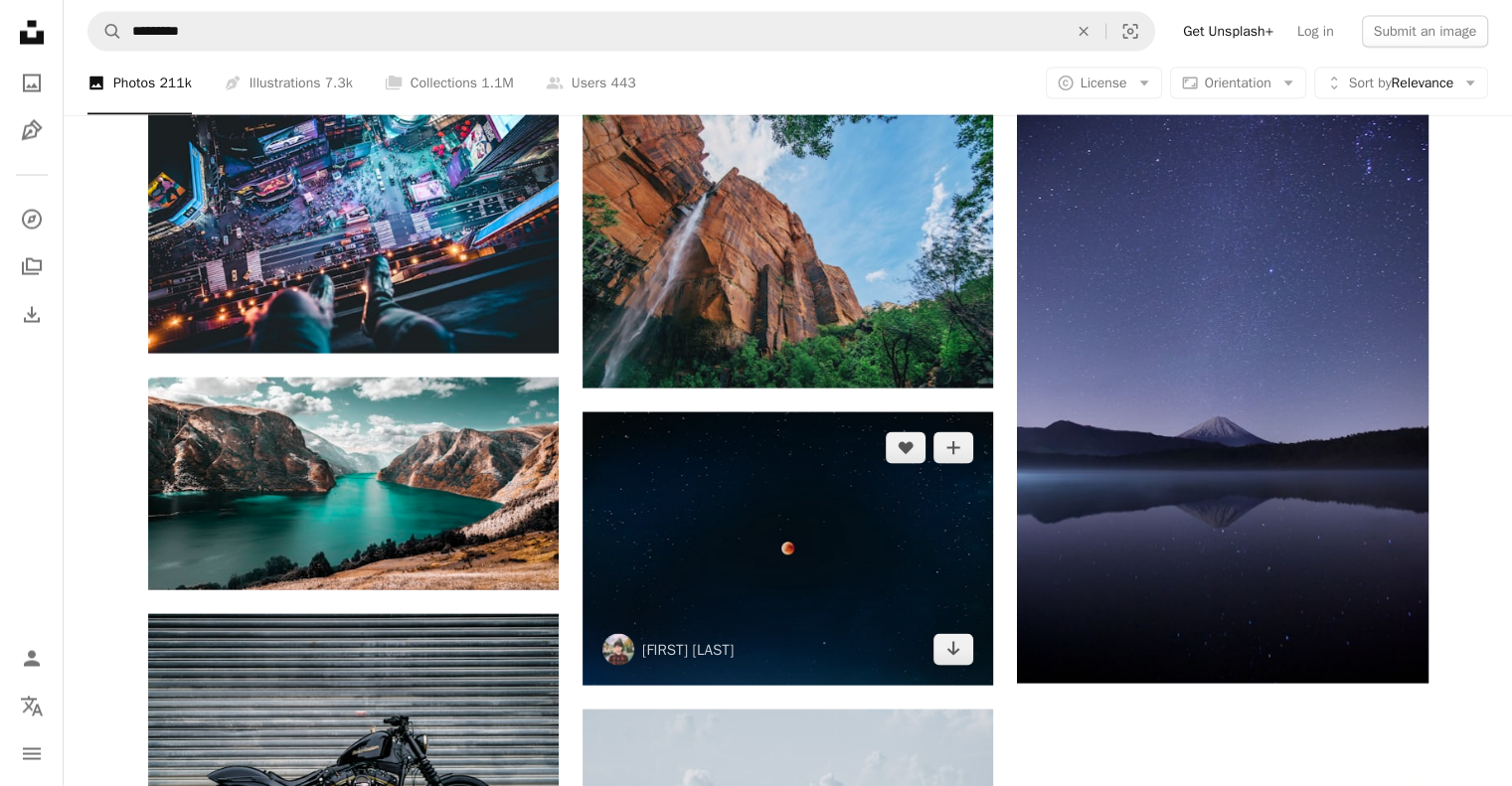 click at bounding box center [787, 549] 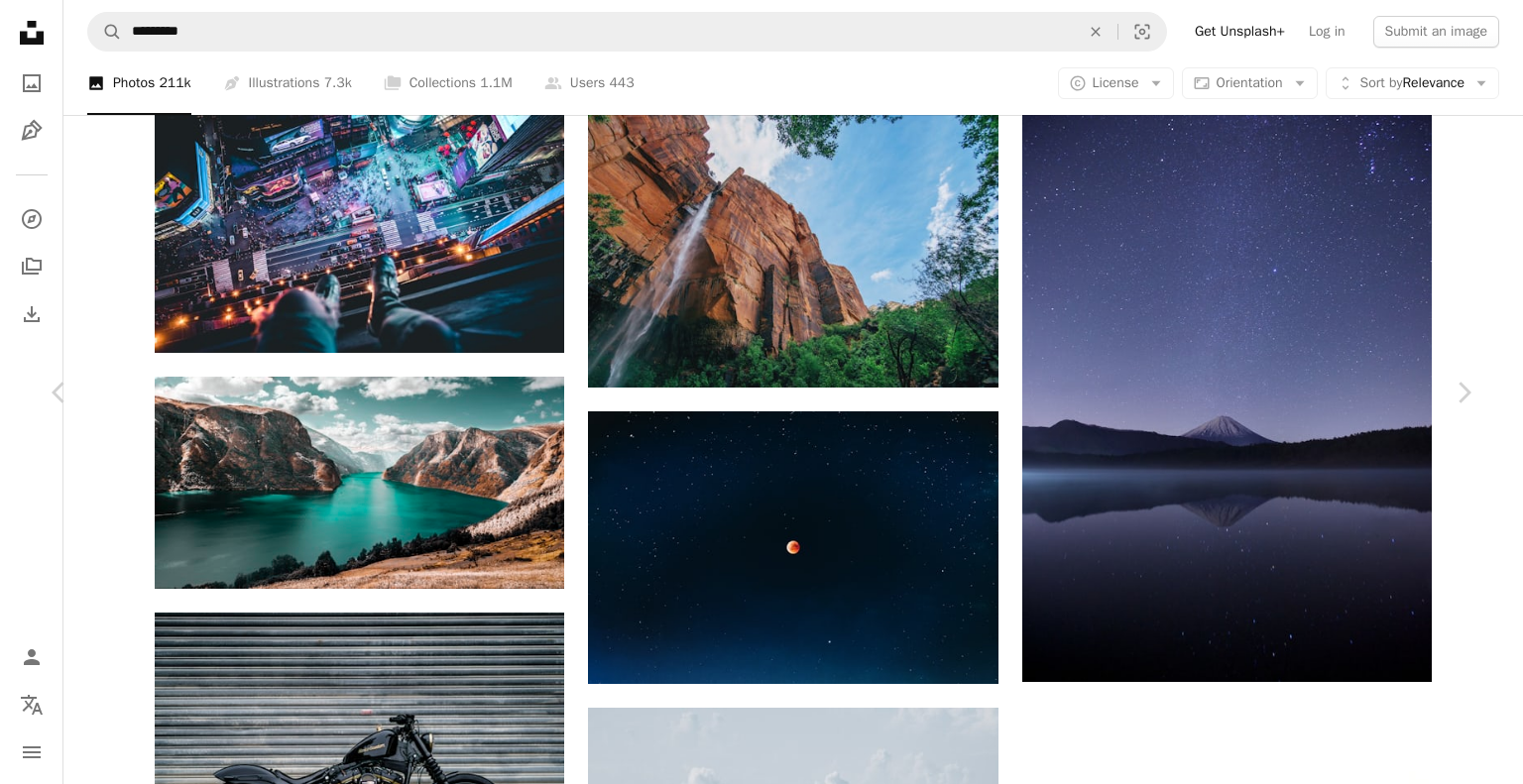 scroll, scrollTop: 16354, scrollLeft: 0, axis: vertical 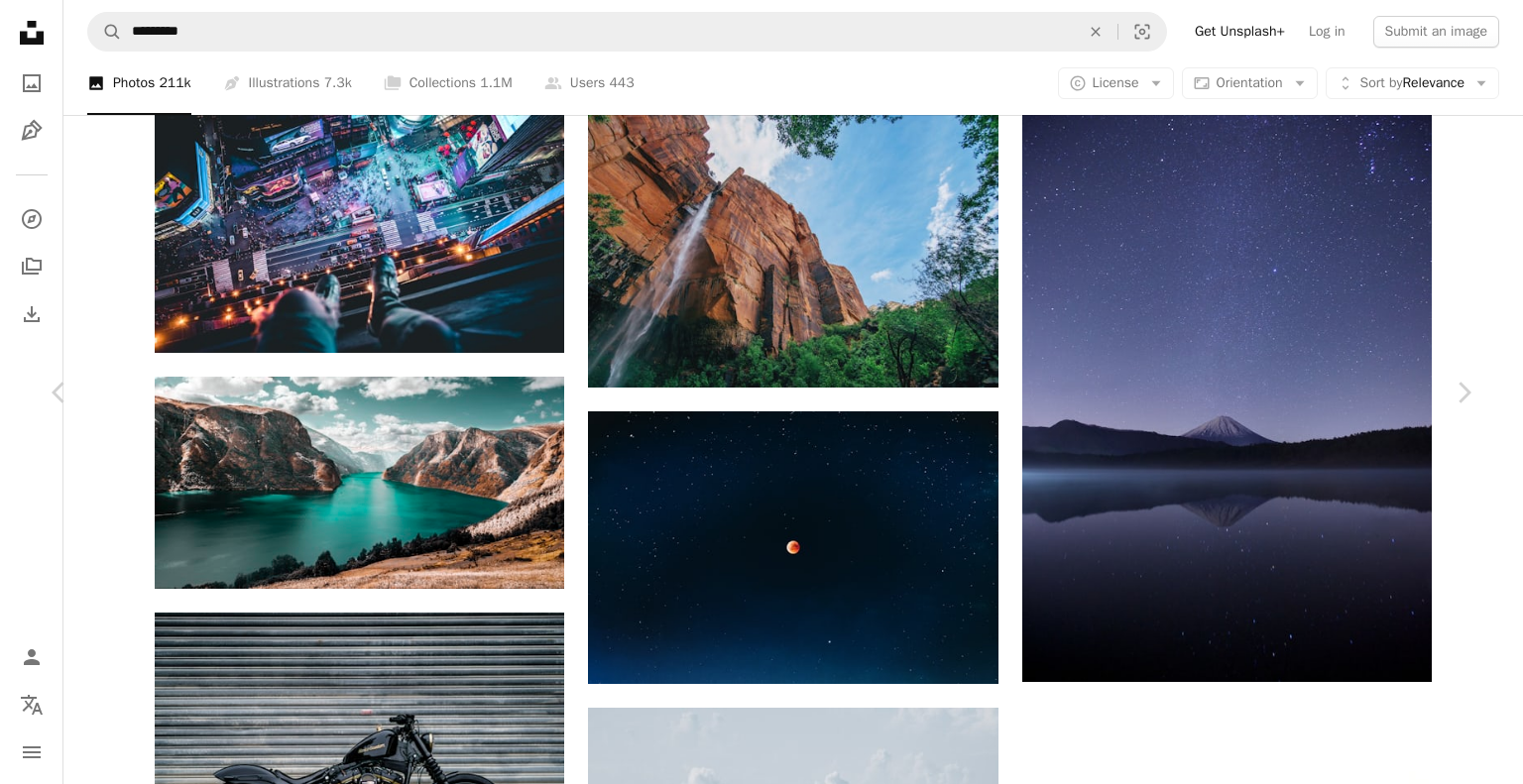 click on "Arrow pointing down" 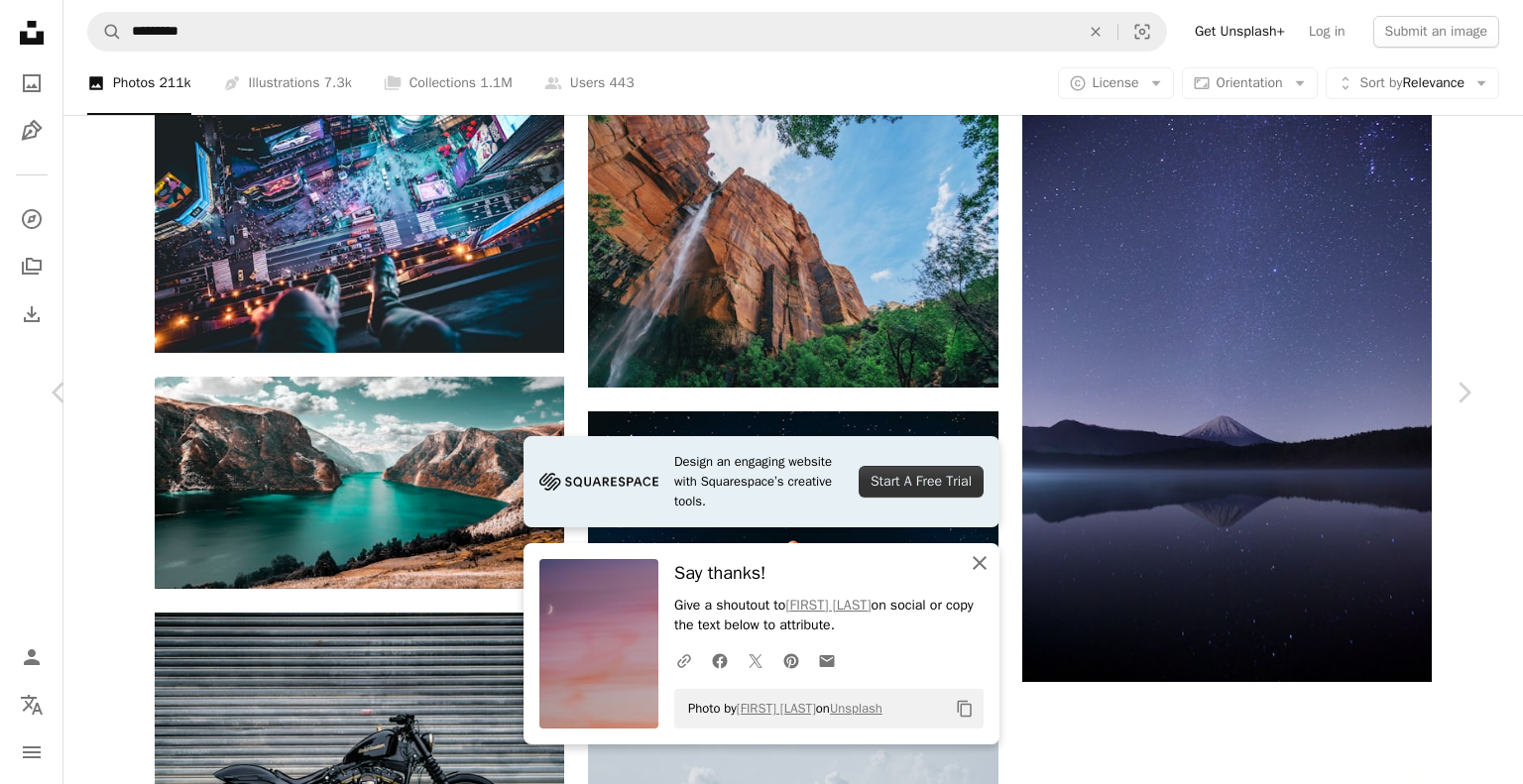 click 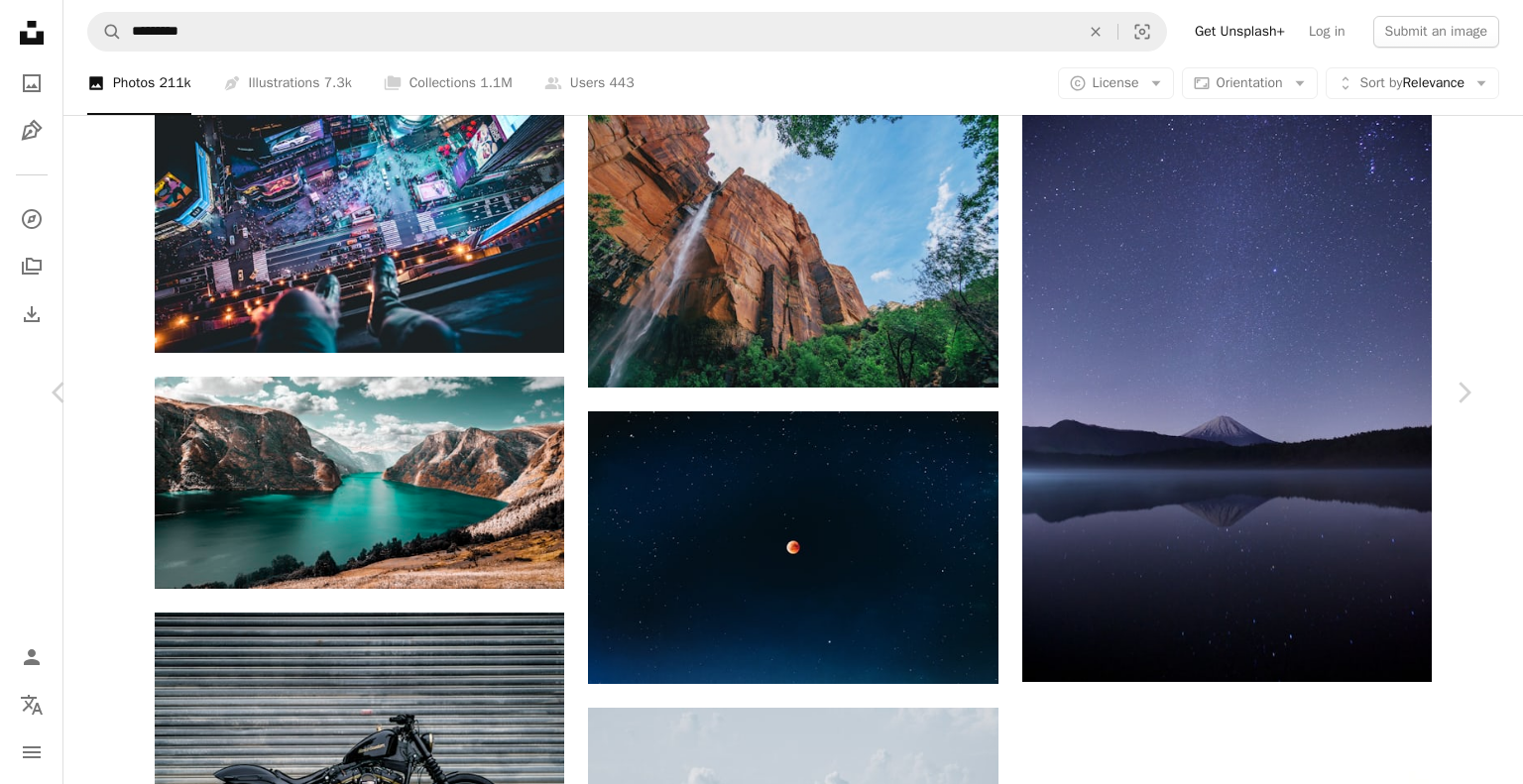 scroll, scrollTop: 23503, scrollLeft: 0, axis: vertical 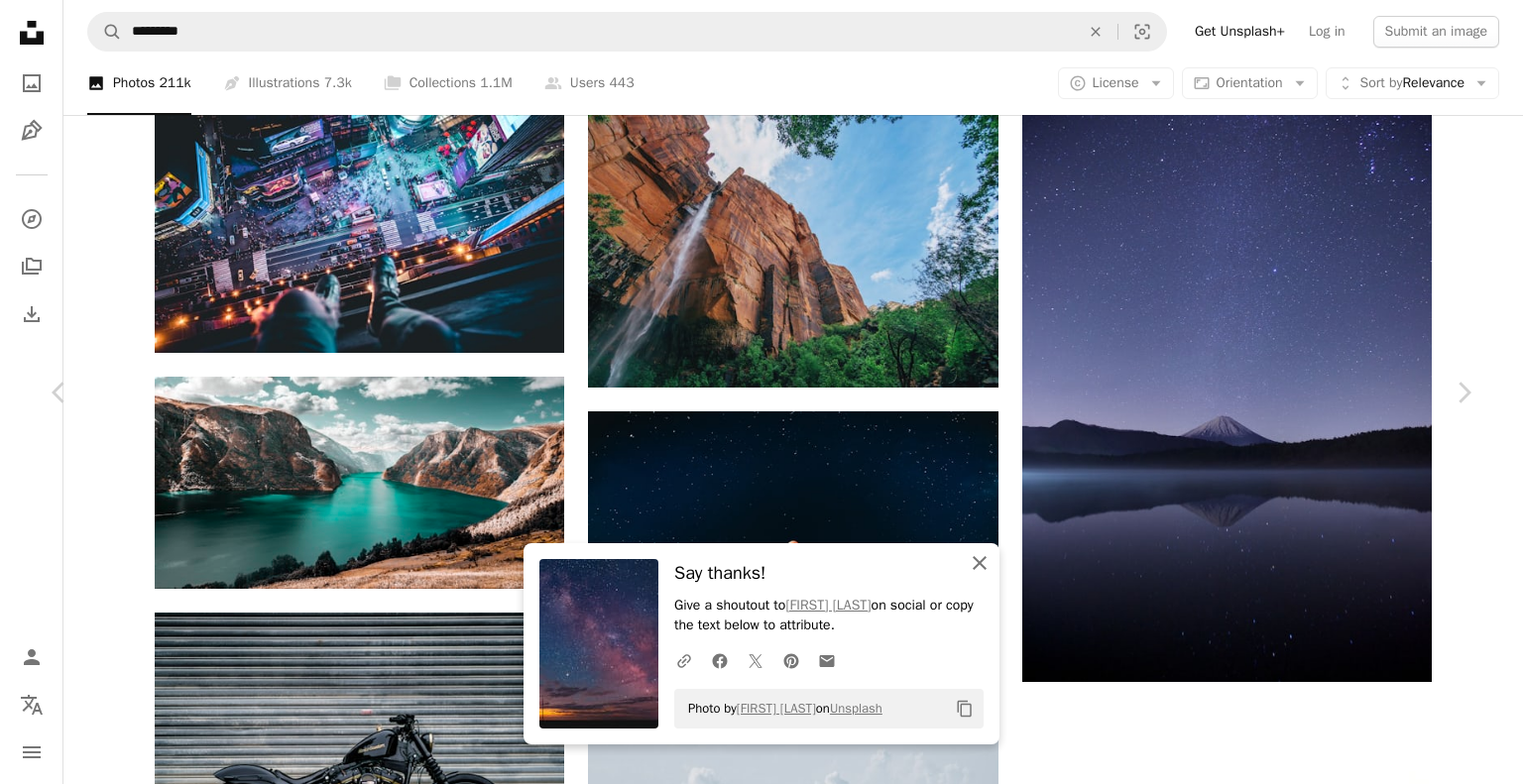 click on "An X shape" 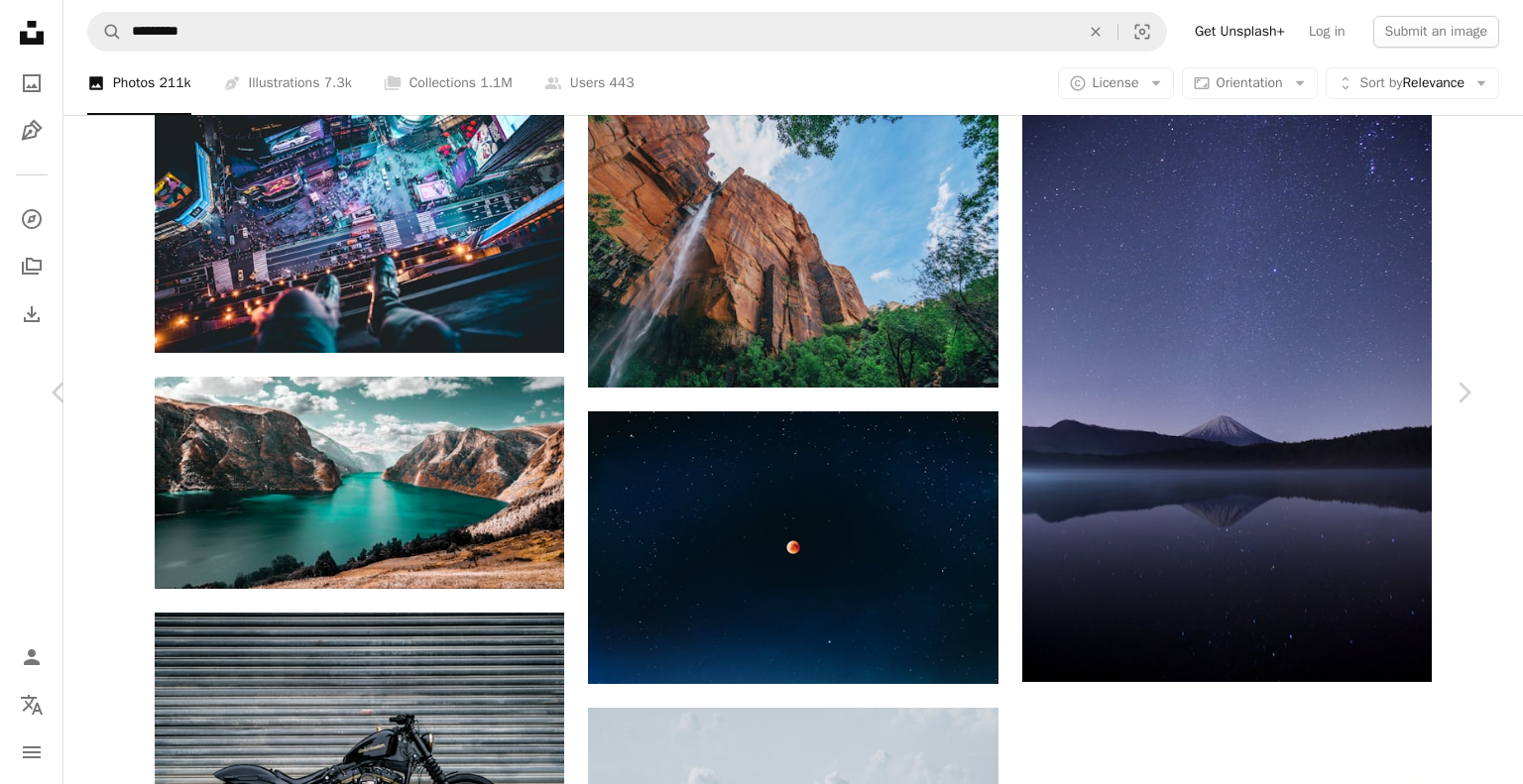 scroll, scrollTop: 40807, scrollLeft: 0, axis: vertical 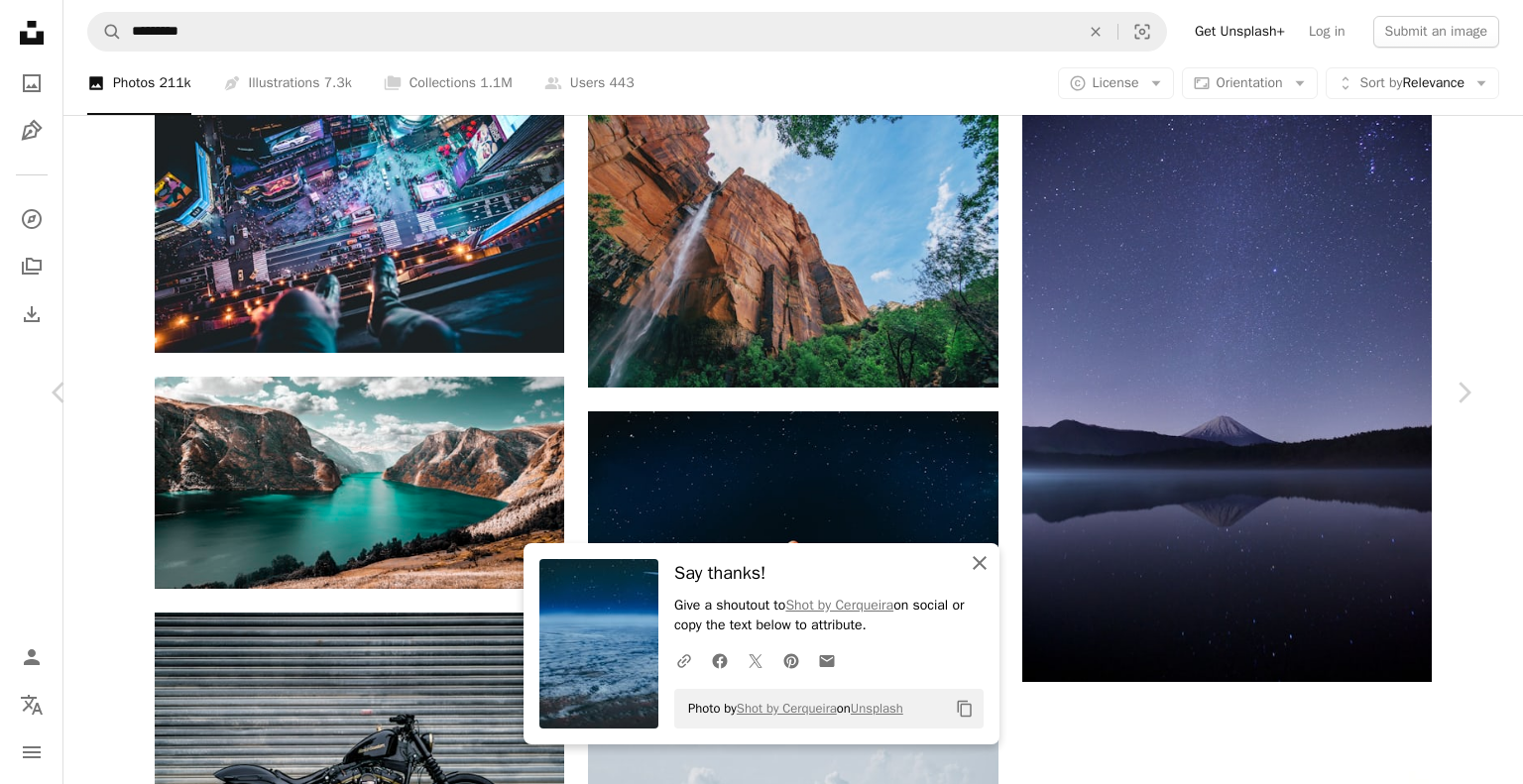 click on "An X shape" 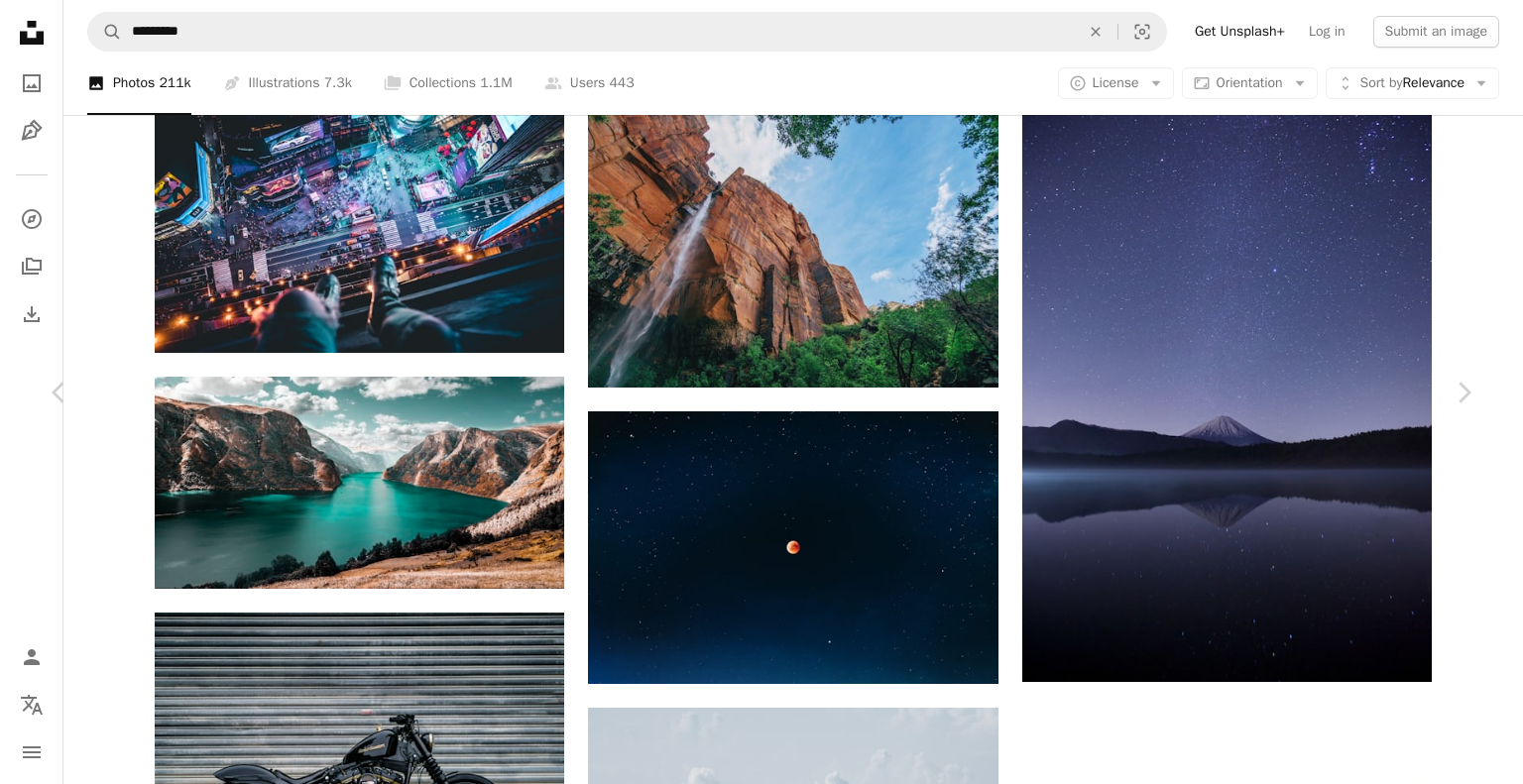 scroll, scrollTop: 53409, scrollLeft: 0, axis: vertical 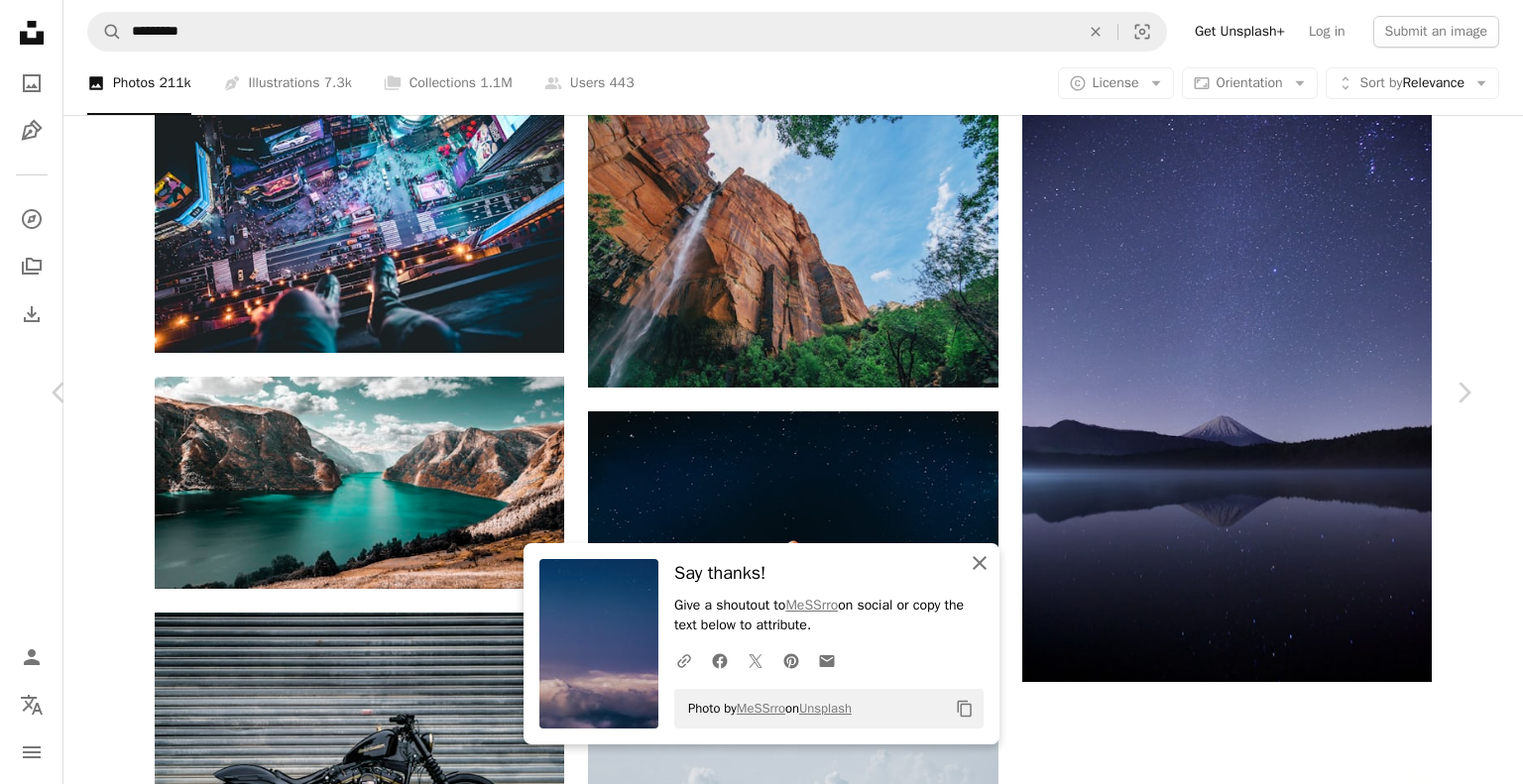 click on "An X shape Close" at bounding box center (980, 563) 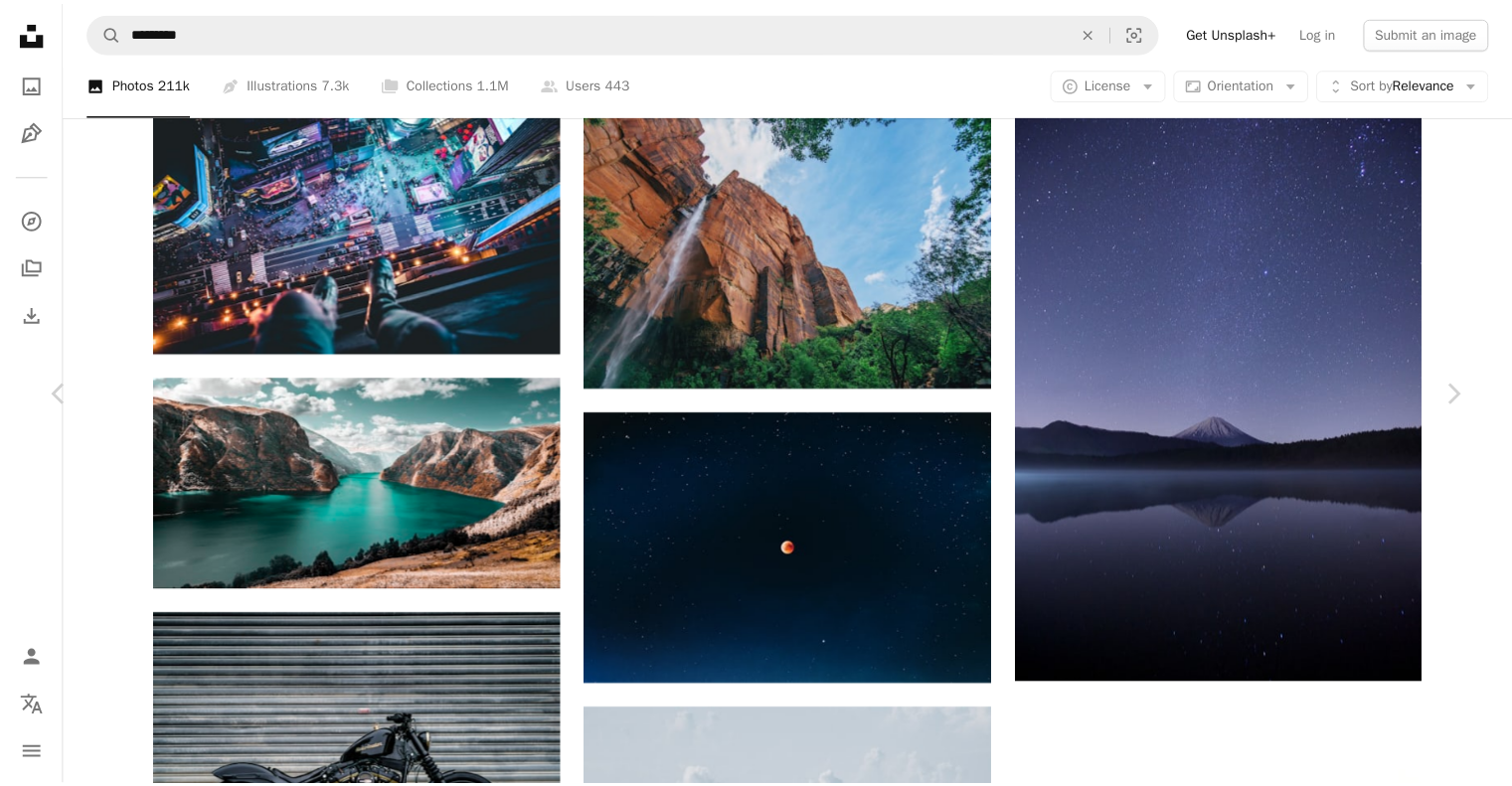 scroll, scrollTop: 58995, scrollLeft: 0, axis: vertical 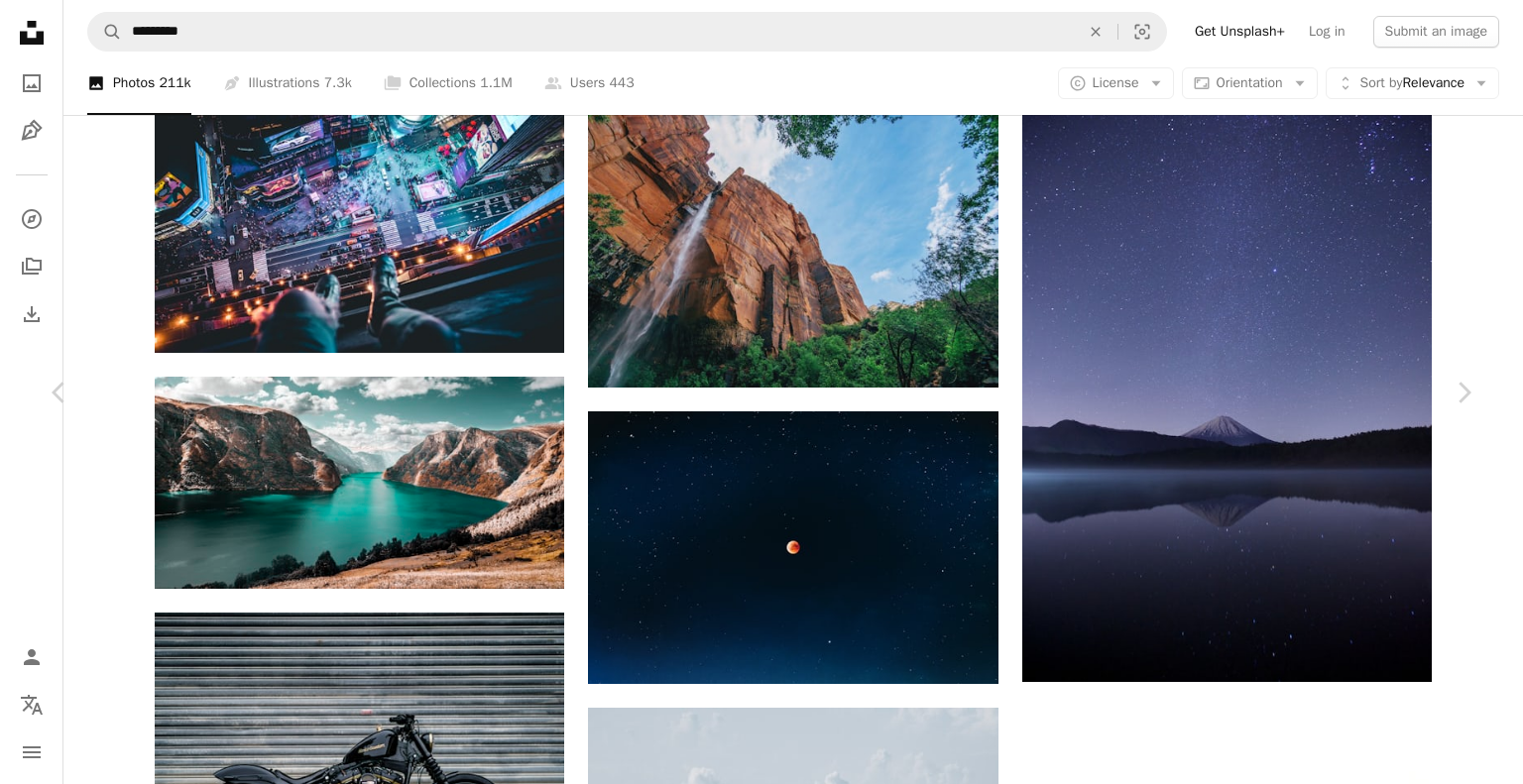 click on "481,828" at bounding box center (762, 4379) 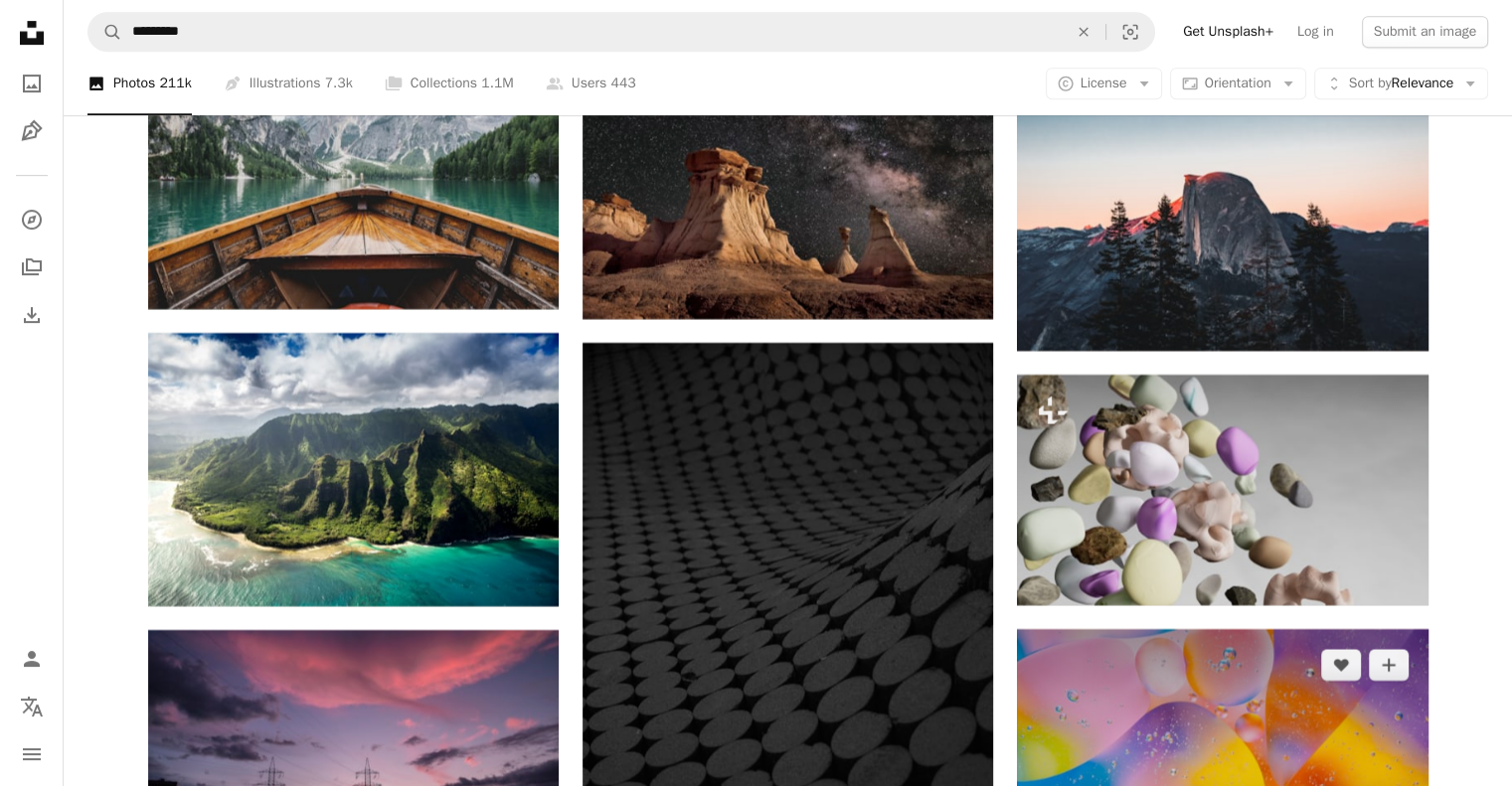scroll, scrollTop: 23572, scrollLeft: 0, axis: vertical 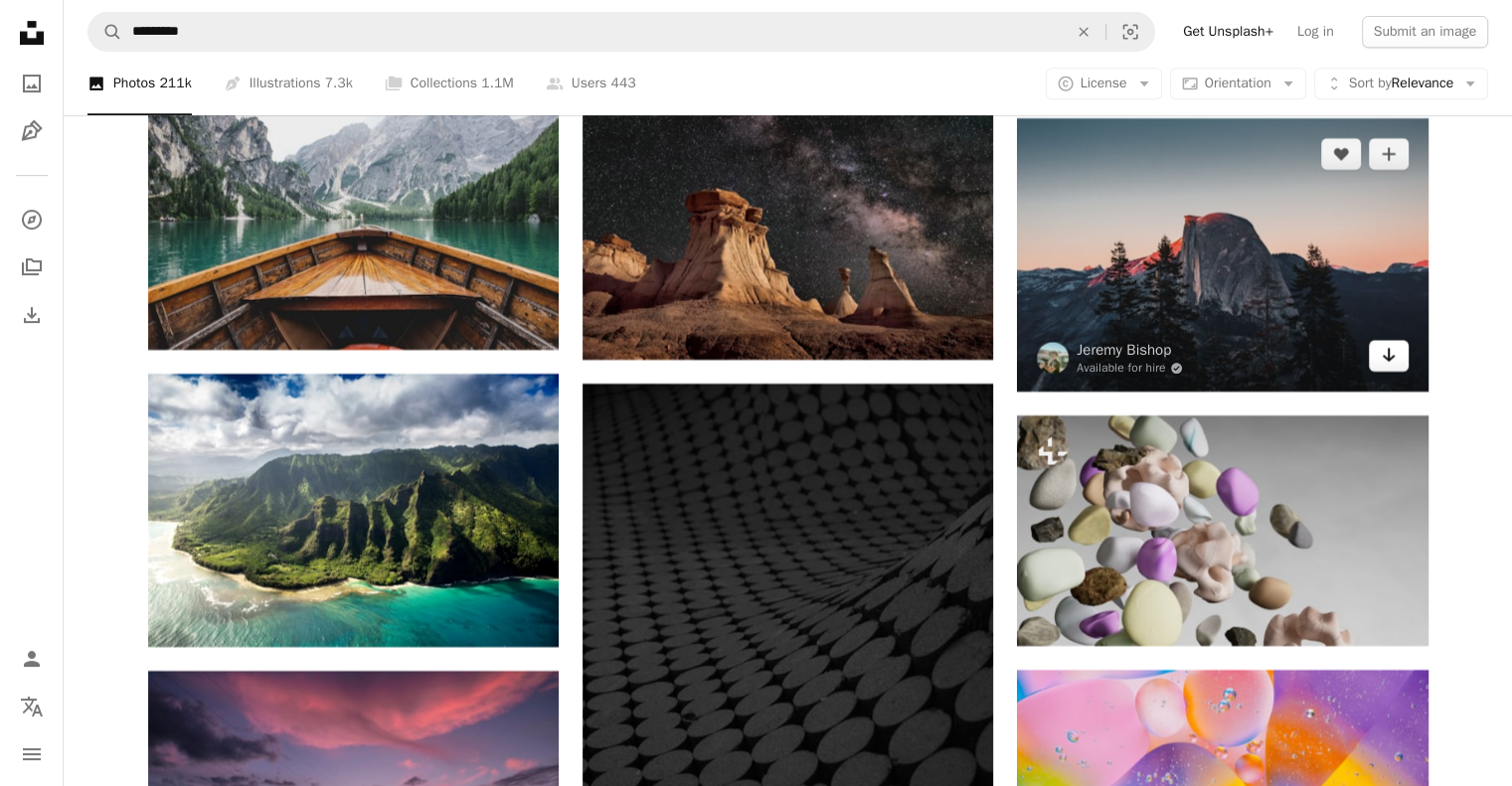 click on "Arrow pointing down" at bounding box center (1389, 356) 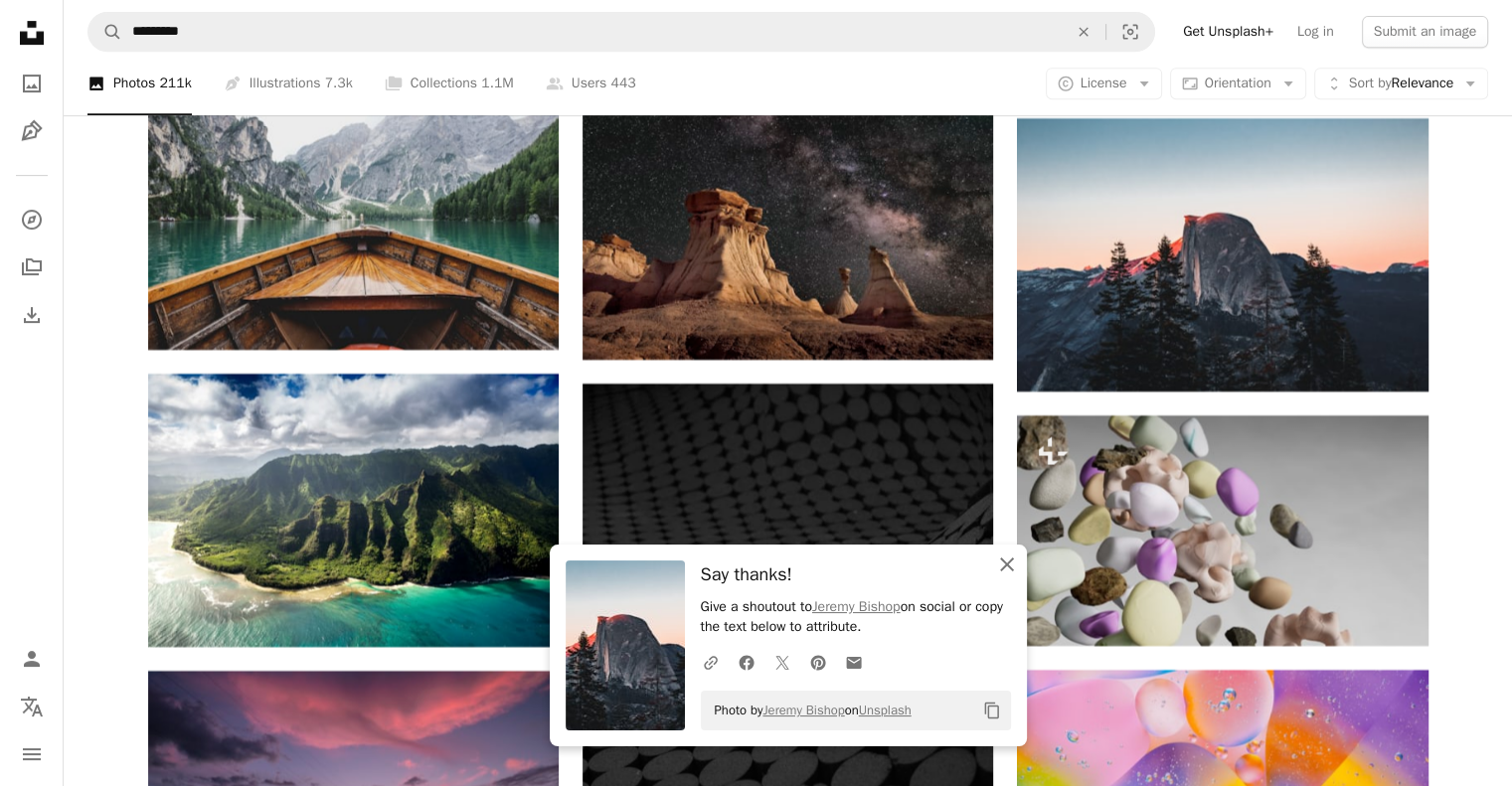 click on "An X shape" 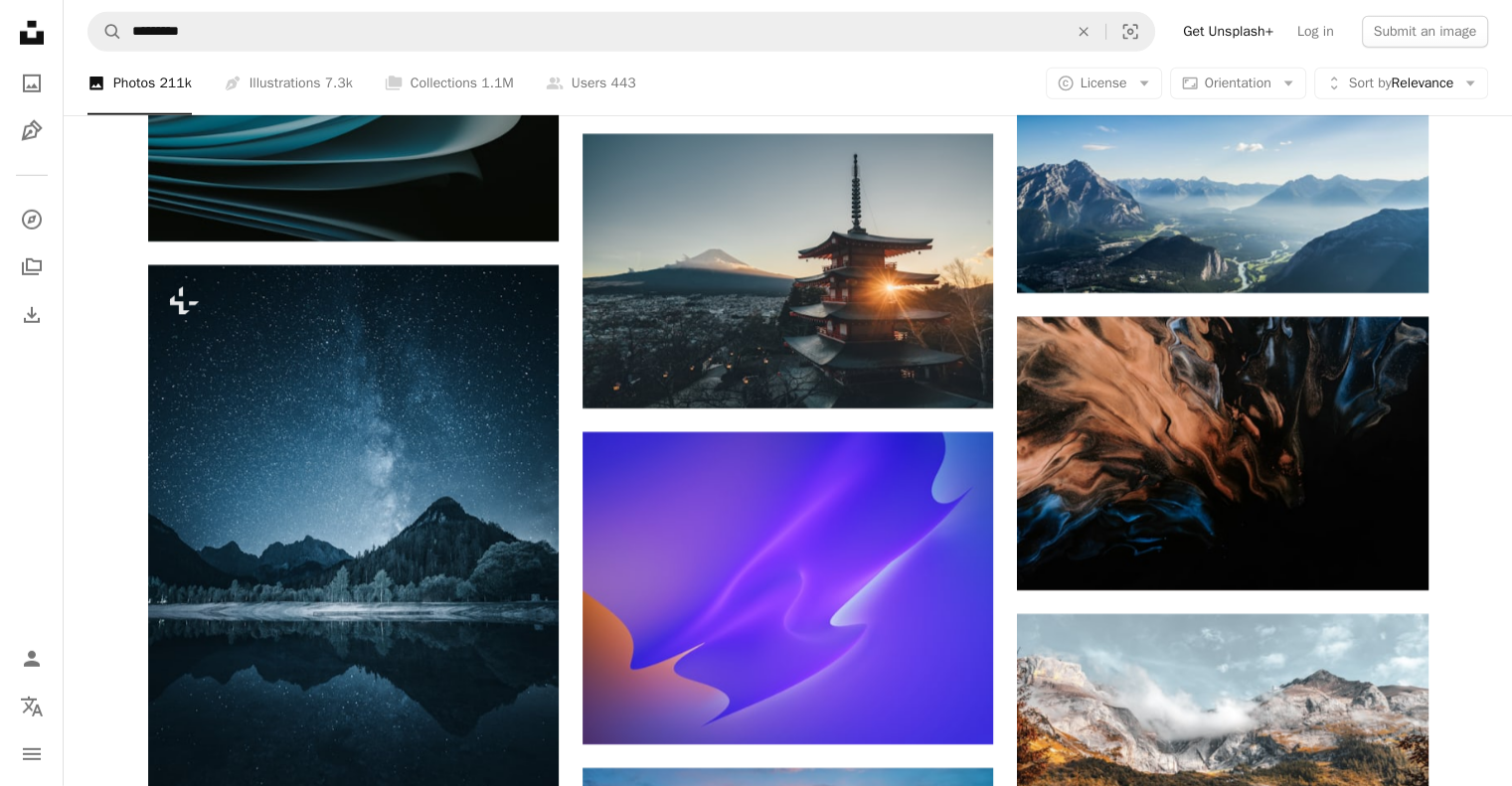 scroll, scrollTop: 28845, scrollLeft: 0, axis: vertical 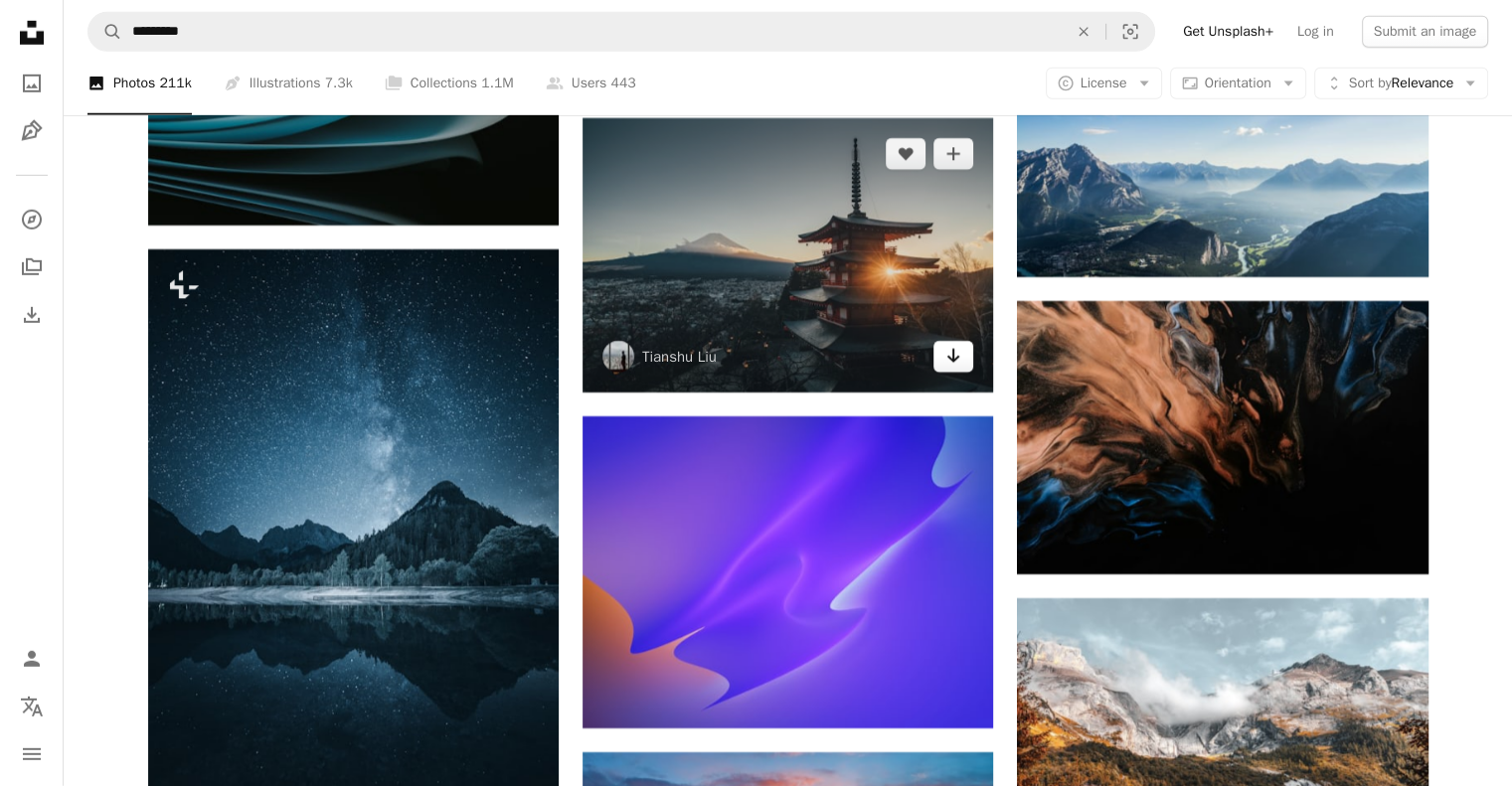 click on "Arrow pointing down" 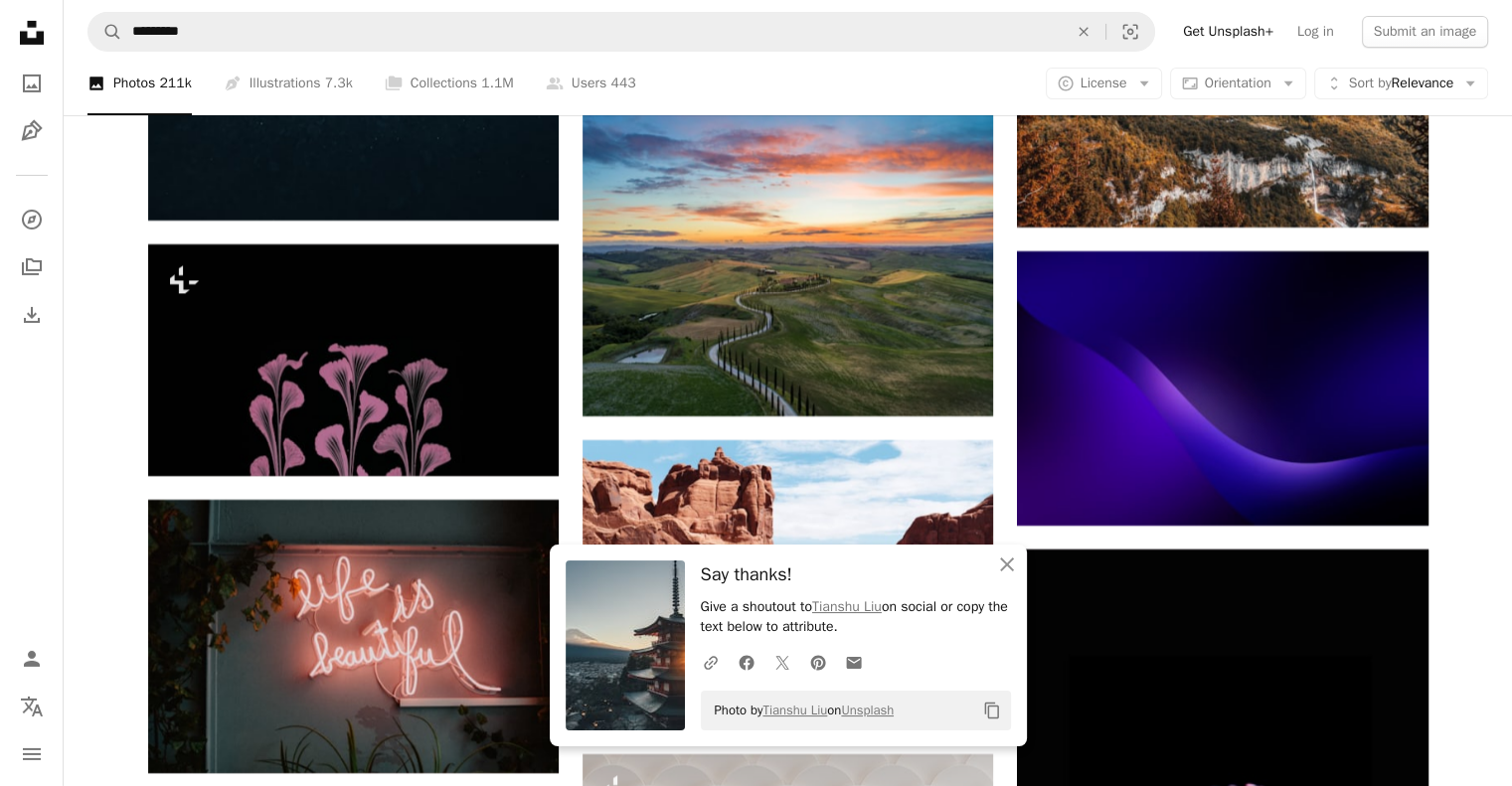 scroll, scrollTop: 29507, scrollLeft: 0, axis: vertical 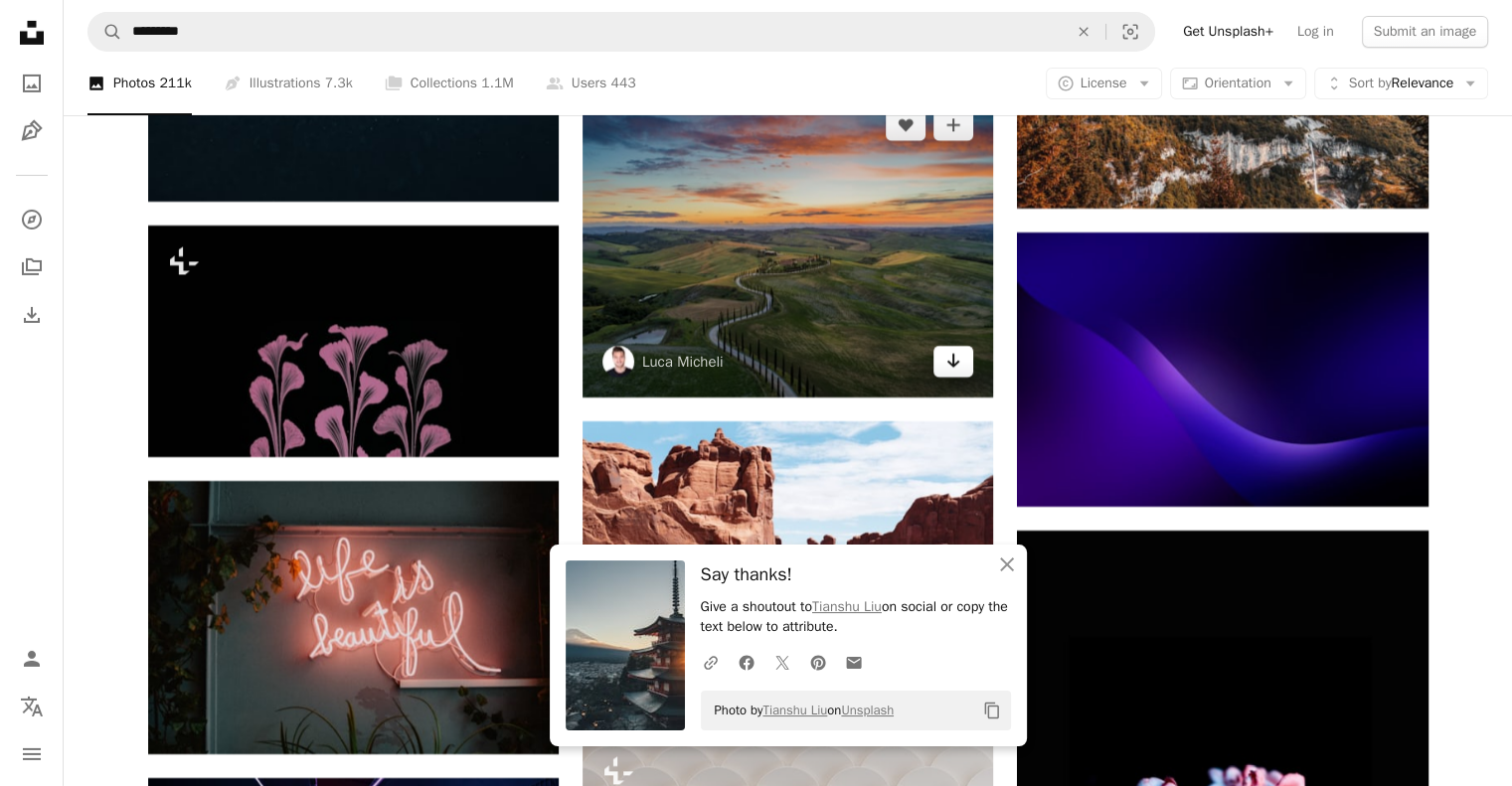 click on "Arrow pointing down" 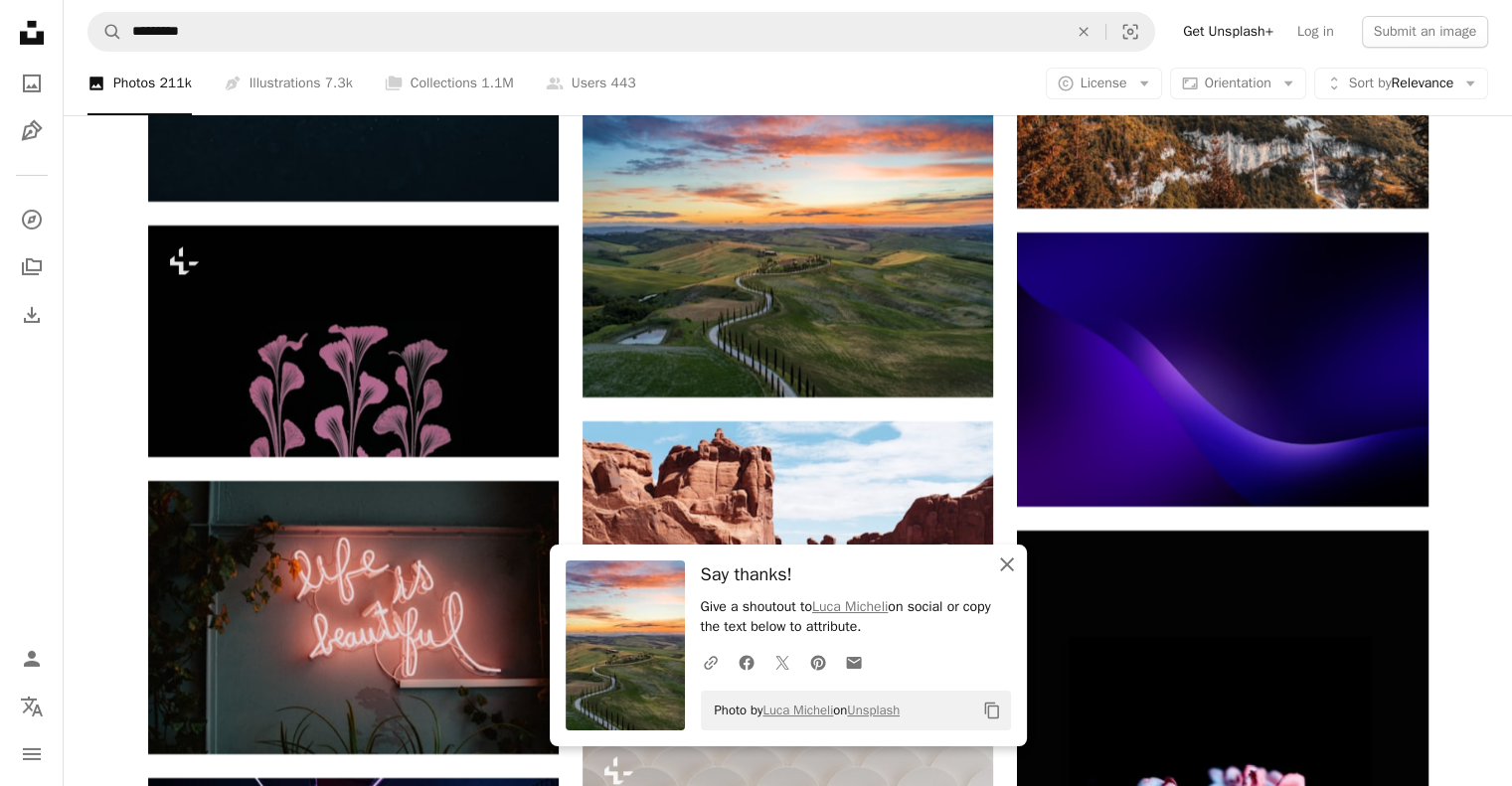 click on "An X shape" 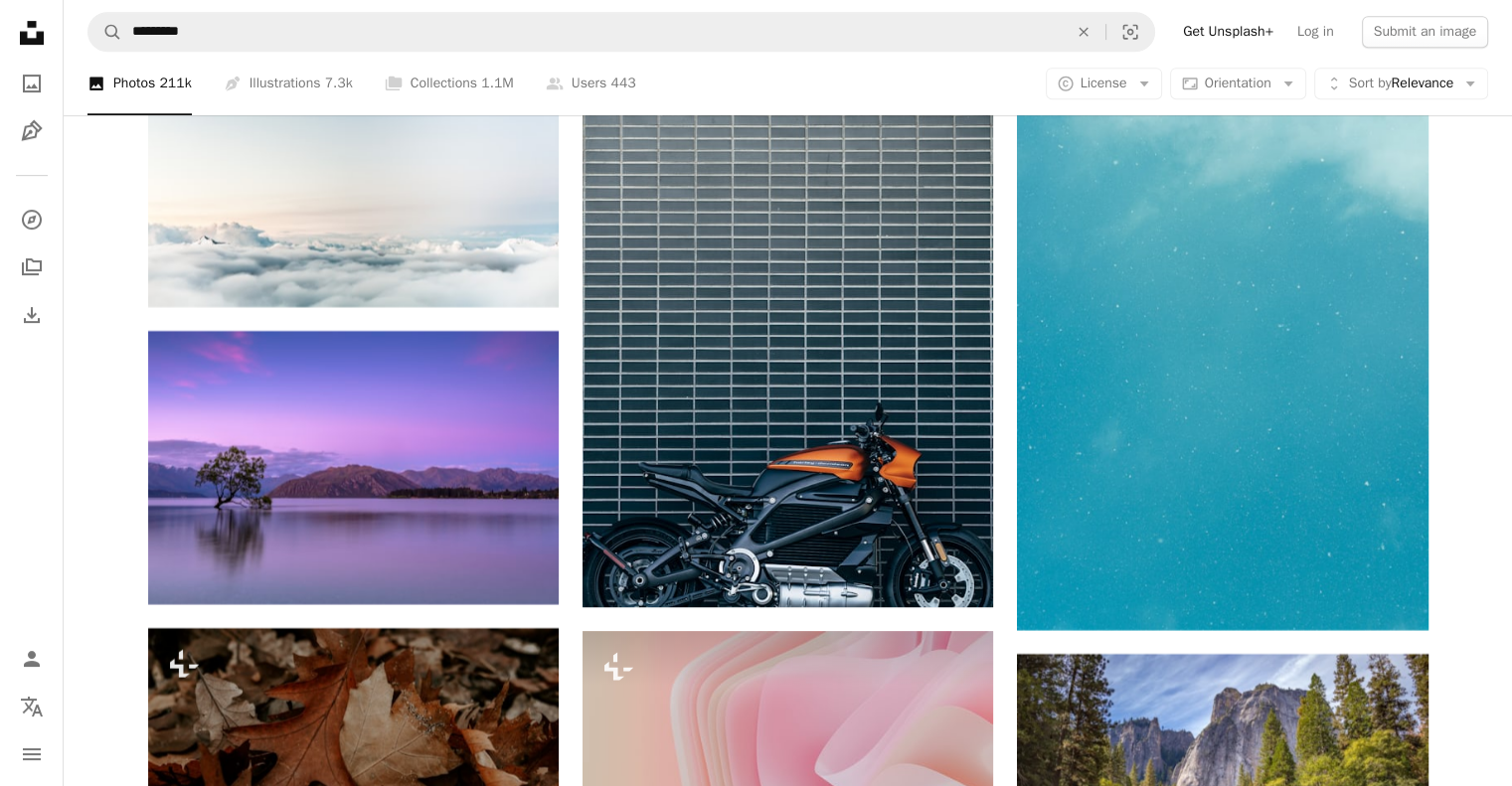 scroll, scrollTop: 31209, scrollLeft: 0, axis: vertical 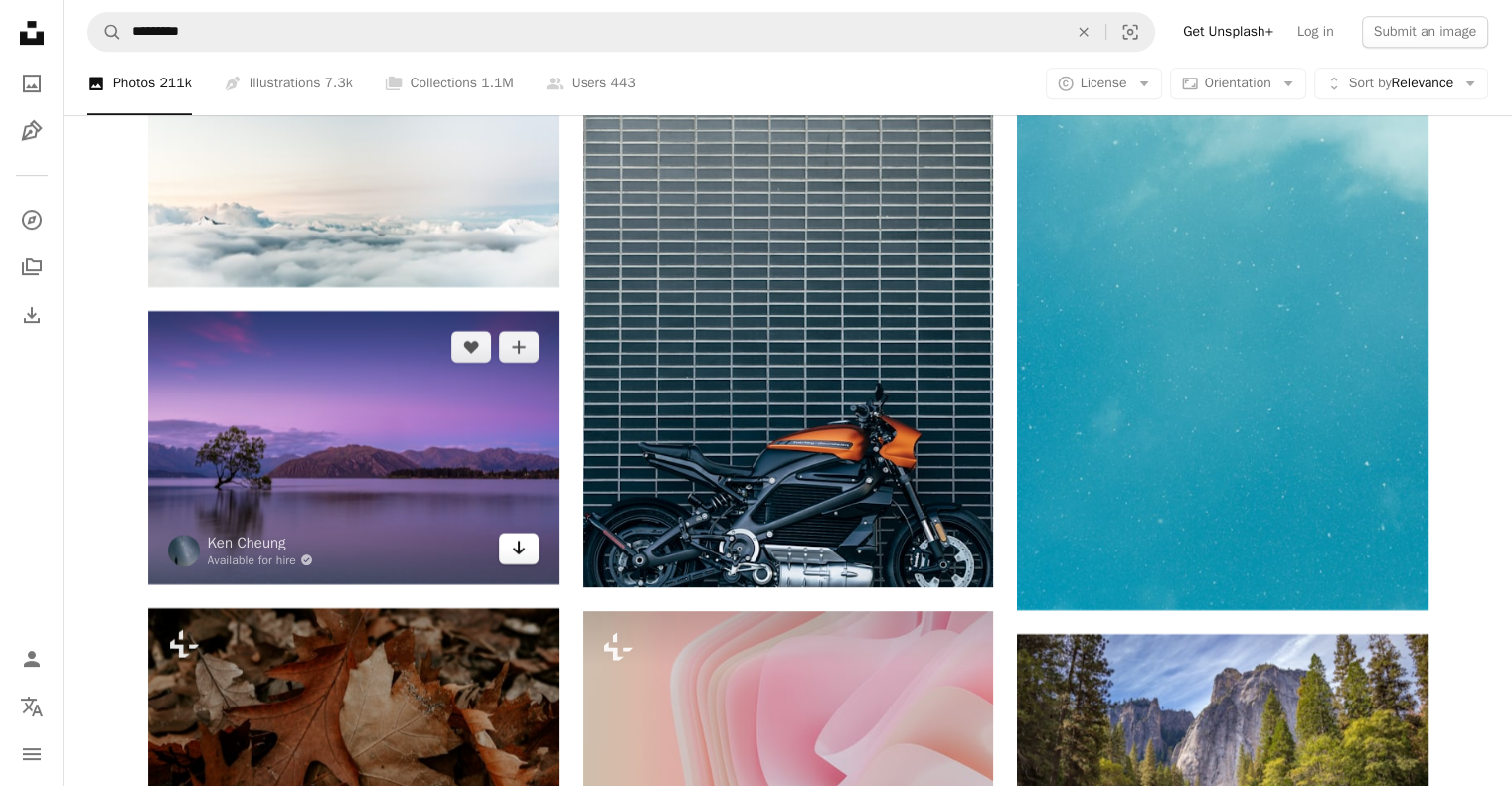 click on "Arrow pointing down" 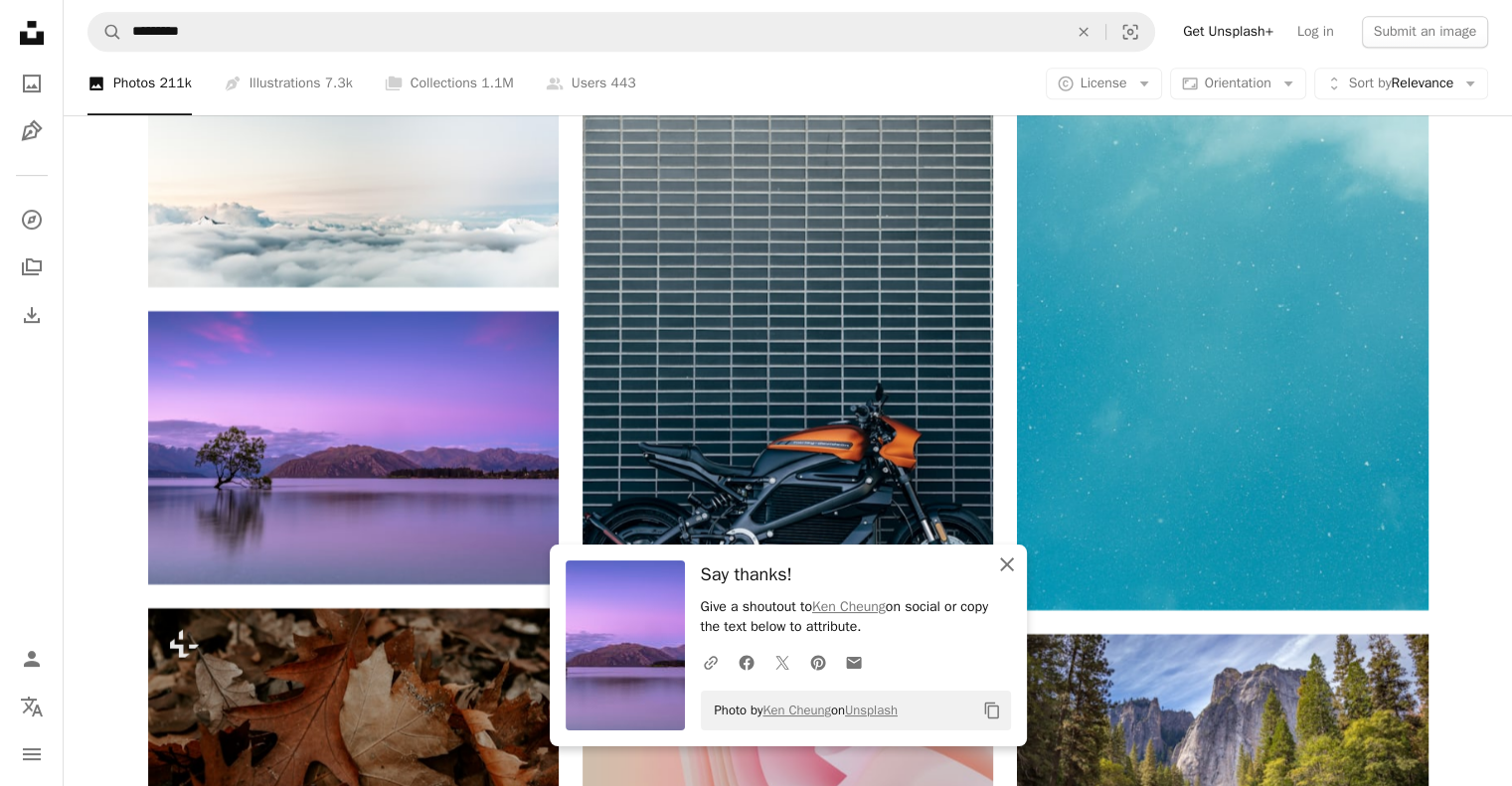 click on "An X shape" 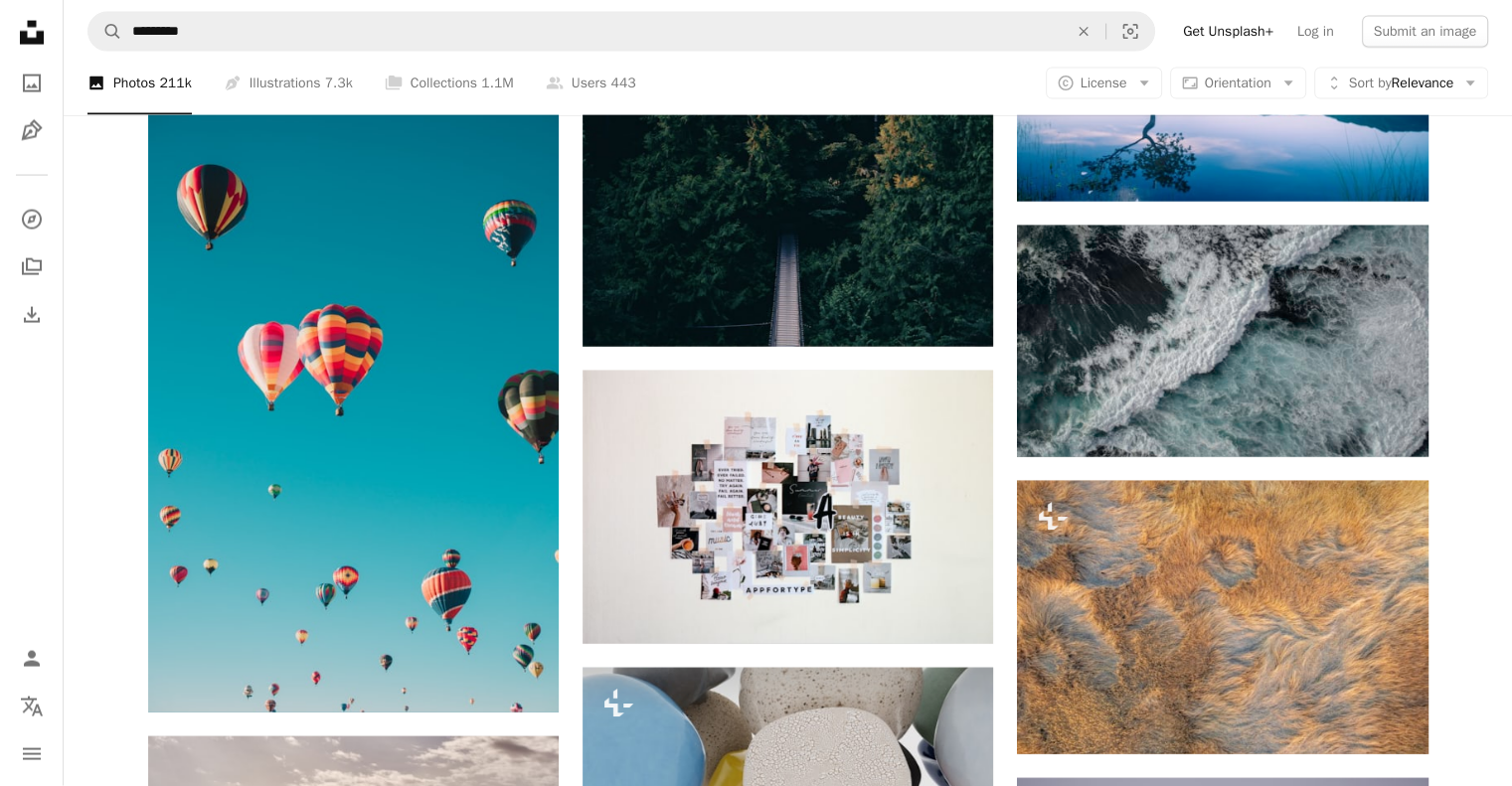 scroll, scrollTop: 42370, scrollLeft: 0, axis: vertical 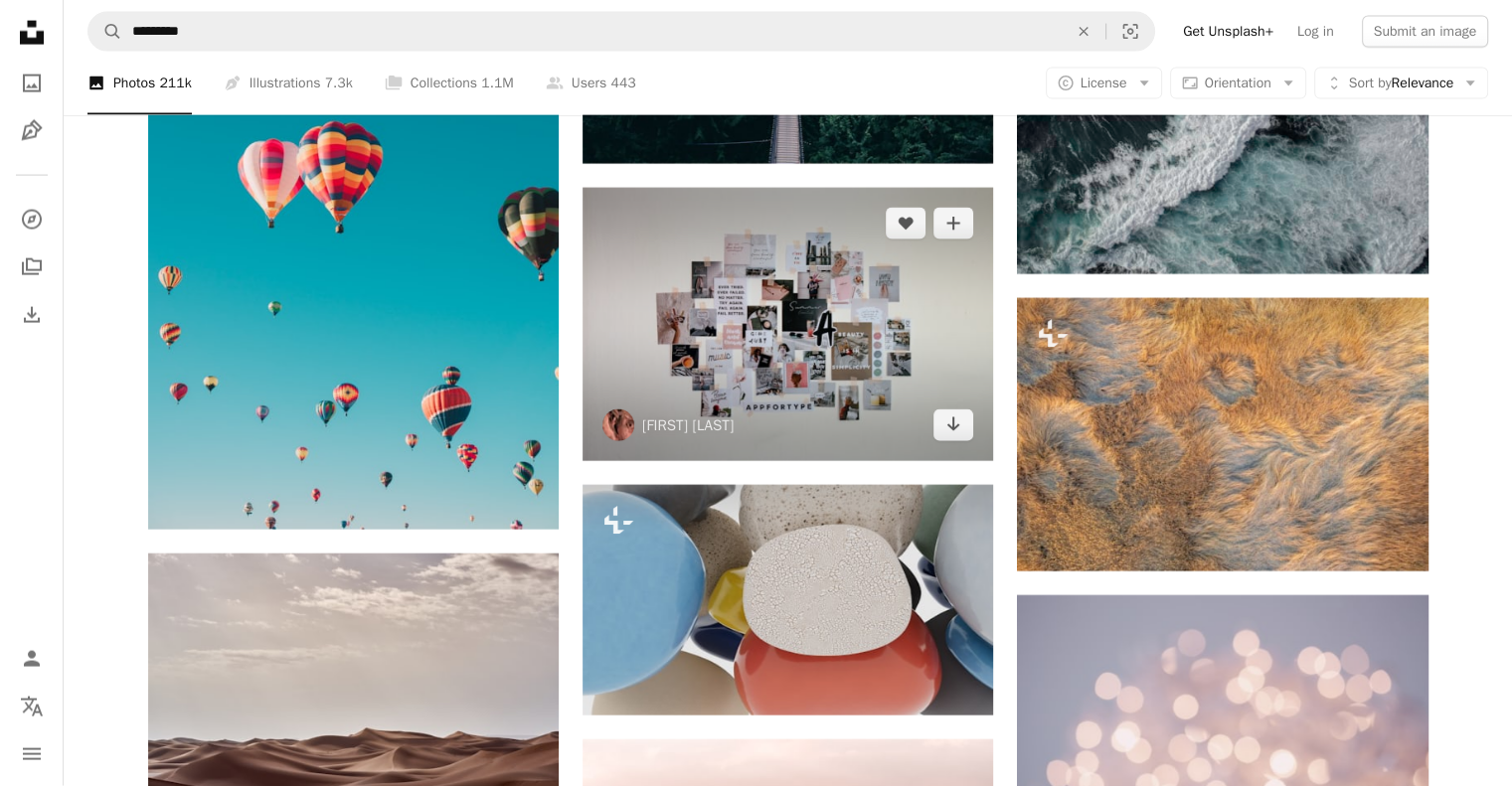 click at bounding box center [787, 324] 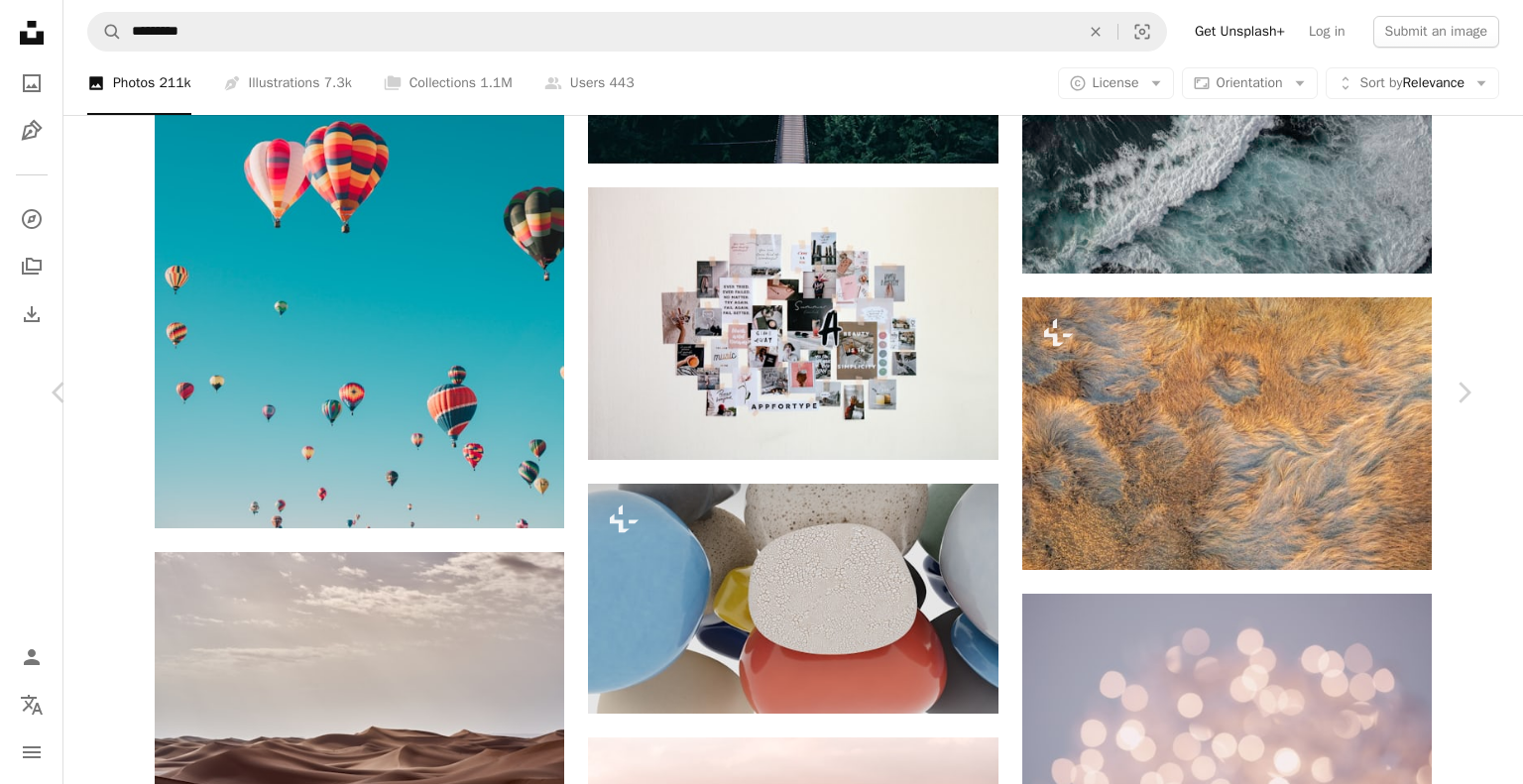 click on "An X shape Chevron left Chevron right [FIRST] [LAST] [USERNAME] A heart A plus sign Download free Chevron down Zoom in Views 18,791,624 Downloads 248,674 Featured in Wallpapers A forward-right arrow Share Info icon Info More Actions Calendar outlined Published on November 5, 2018 Camera Canon, EOS 70D Safety Free to use under the Unsplash License wallpaper aesthetic home wall white beauty color poster minimal pic collage colors word words sticker decor stickers aesthetics pics lightness Creative Commons images Browse premium related images on iStock | Save 20% with code UNSPLASH20 View more on iStock ↗ Related images A heart A plus sign [FIRST] [LAST] Available for hire A checkmark inside of a circle Arrow pointing down Plus sign for Unsplash+ A heart A plus sign [FIRST] [LAST] For Unsplash+ A lock Download A heart A plus sign [USERNAME] Arrow pointing down A heart A plus sign [FIRST] [LAST] Available for hire A checkmark inside of a circle Arrow pointing down A heart A plus sign [FIRST] [LAST] A heart crystal" at bounding box center (762, 5494) 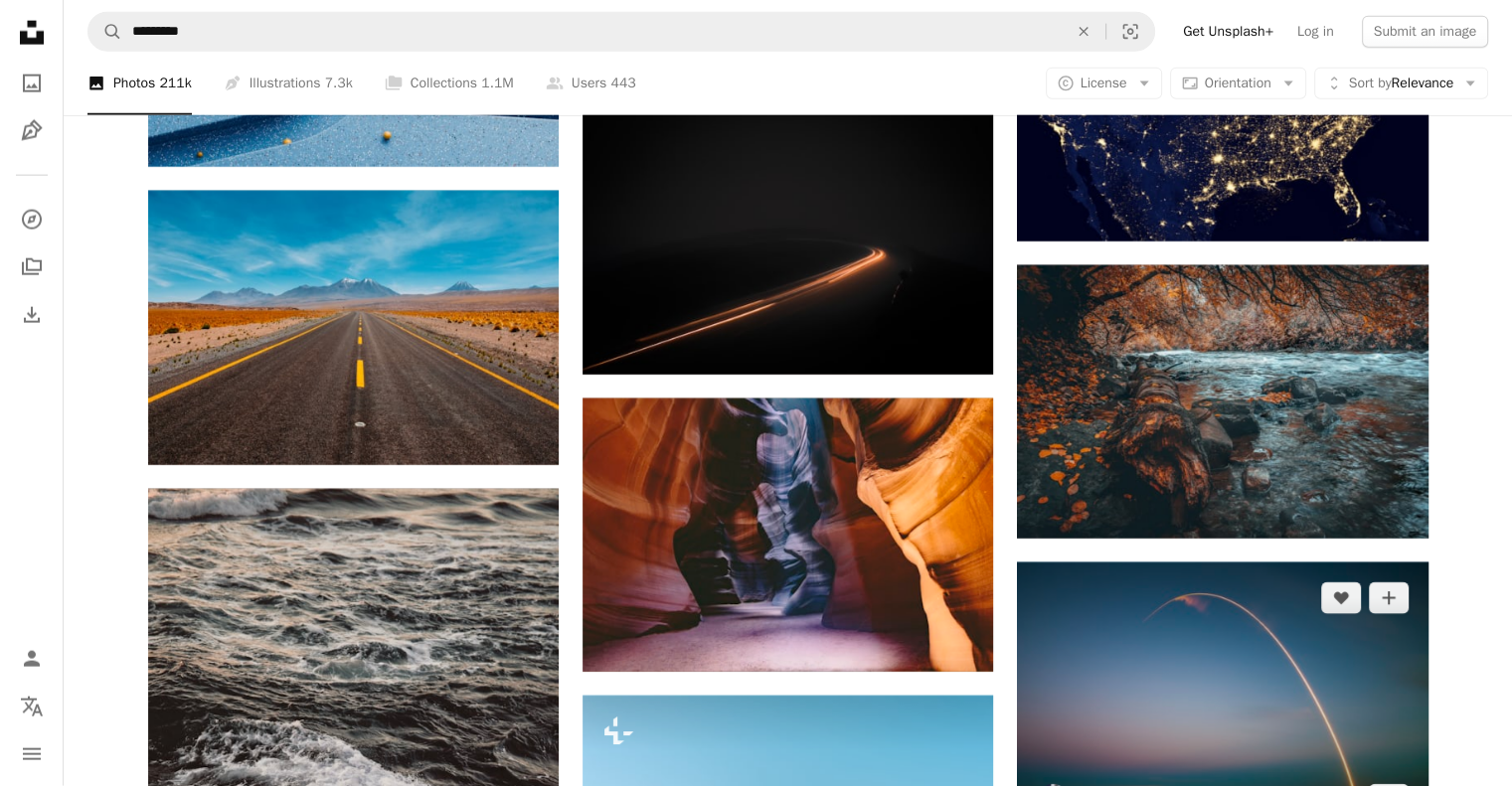 scroll, scrollTop: 49965, scrollLeft: 0, axis: vertical 